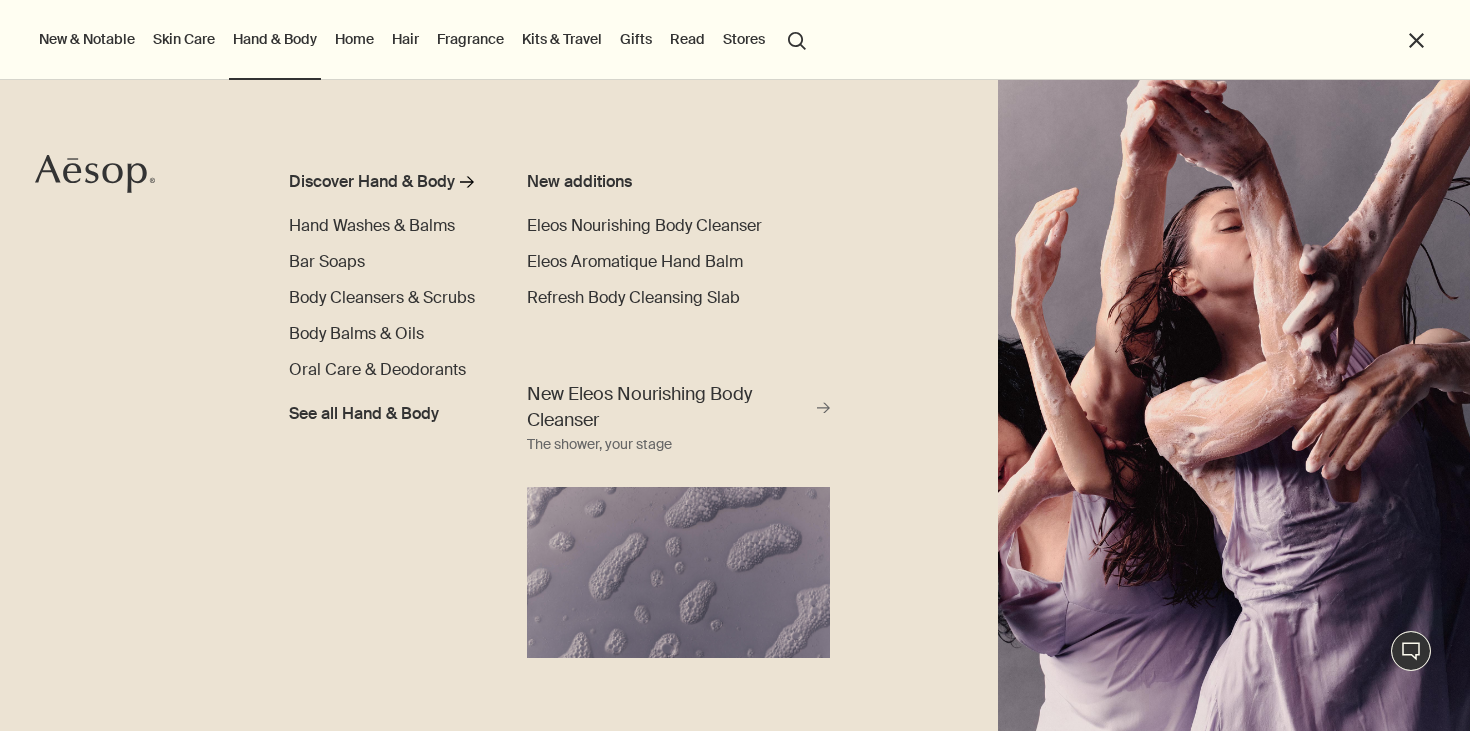 scroll, scrollTop: 0, scrollLeft: 0, axis: both 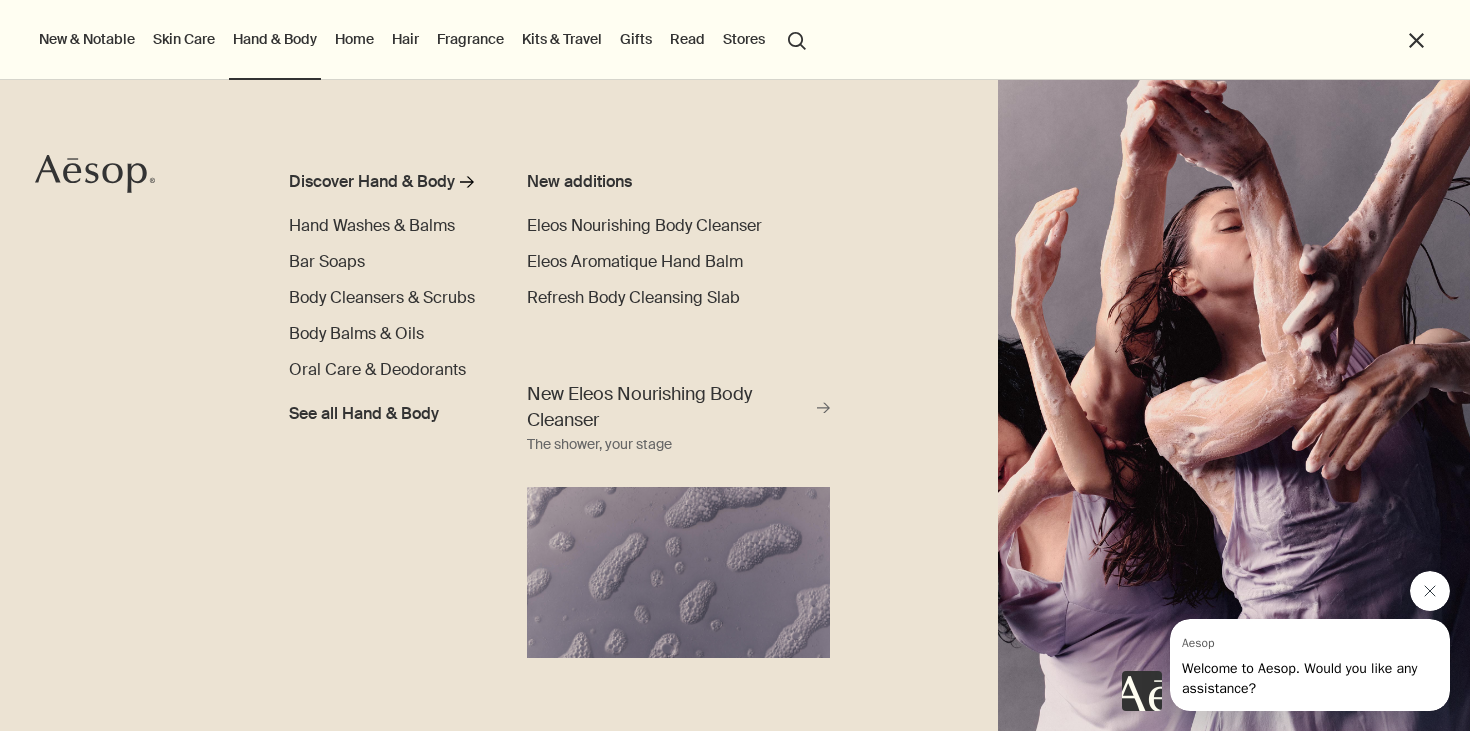 click 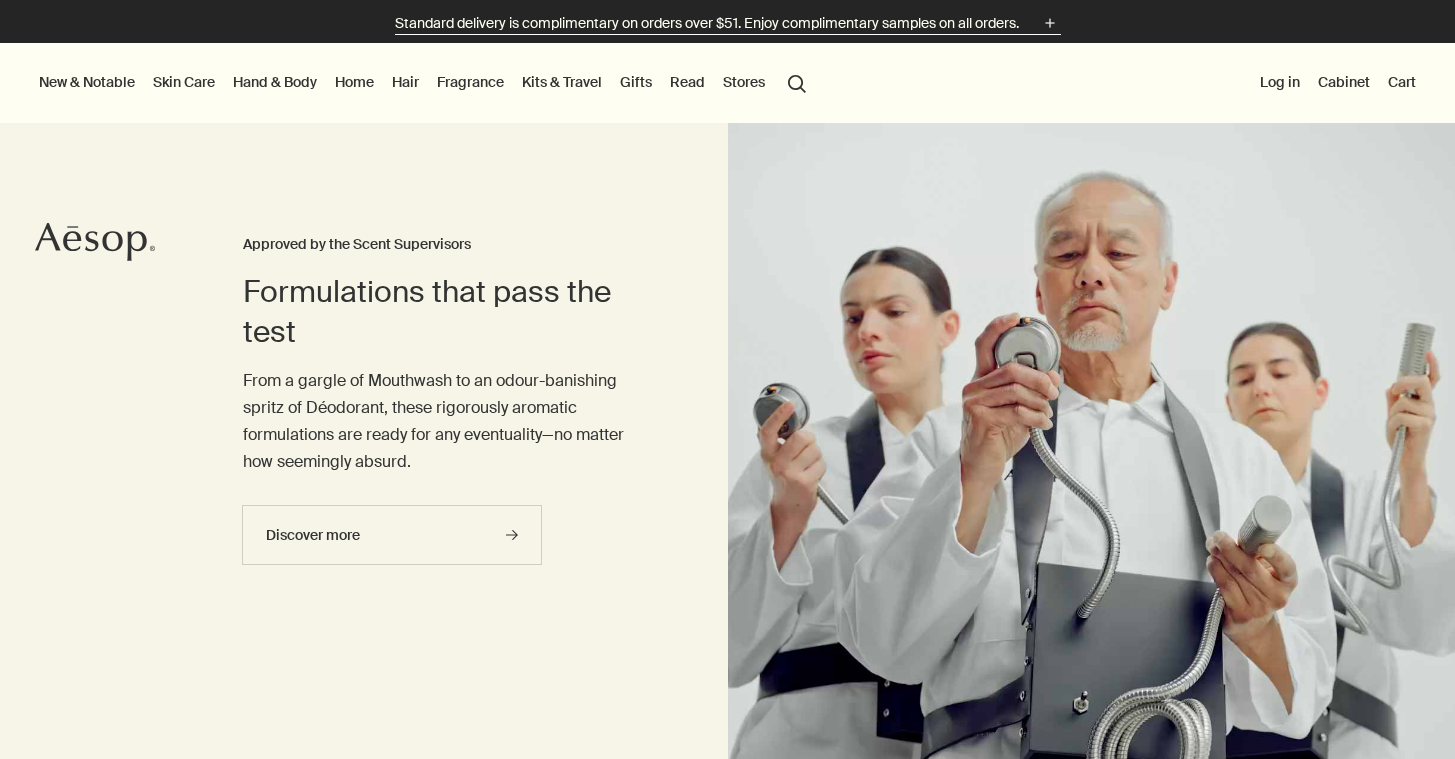 scroll, scrollTop: 0, scrollLeft: 0, axis: both 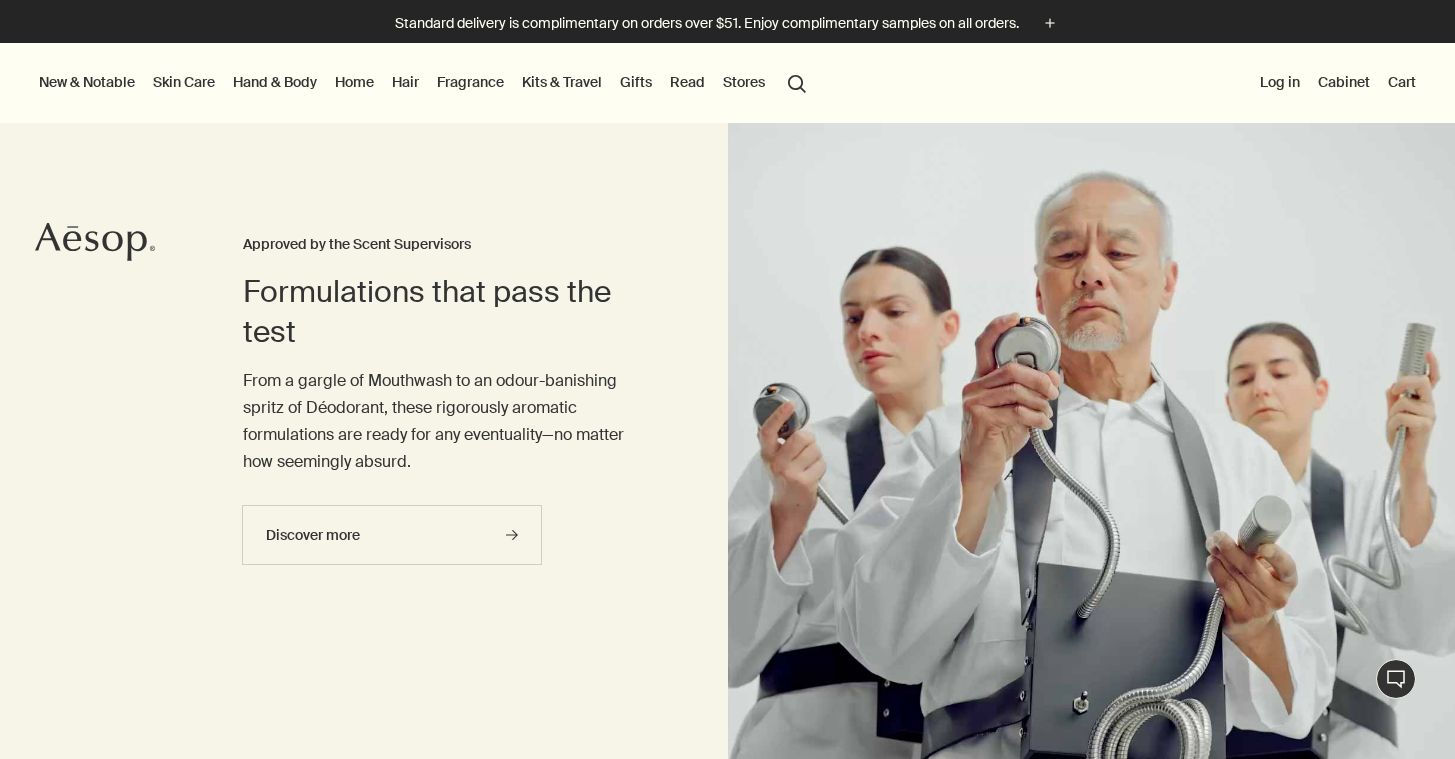 click on "New & Notable" at bounding box center [87, 82] 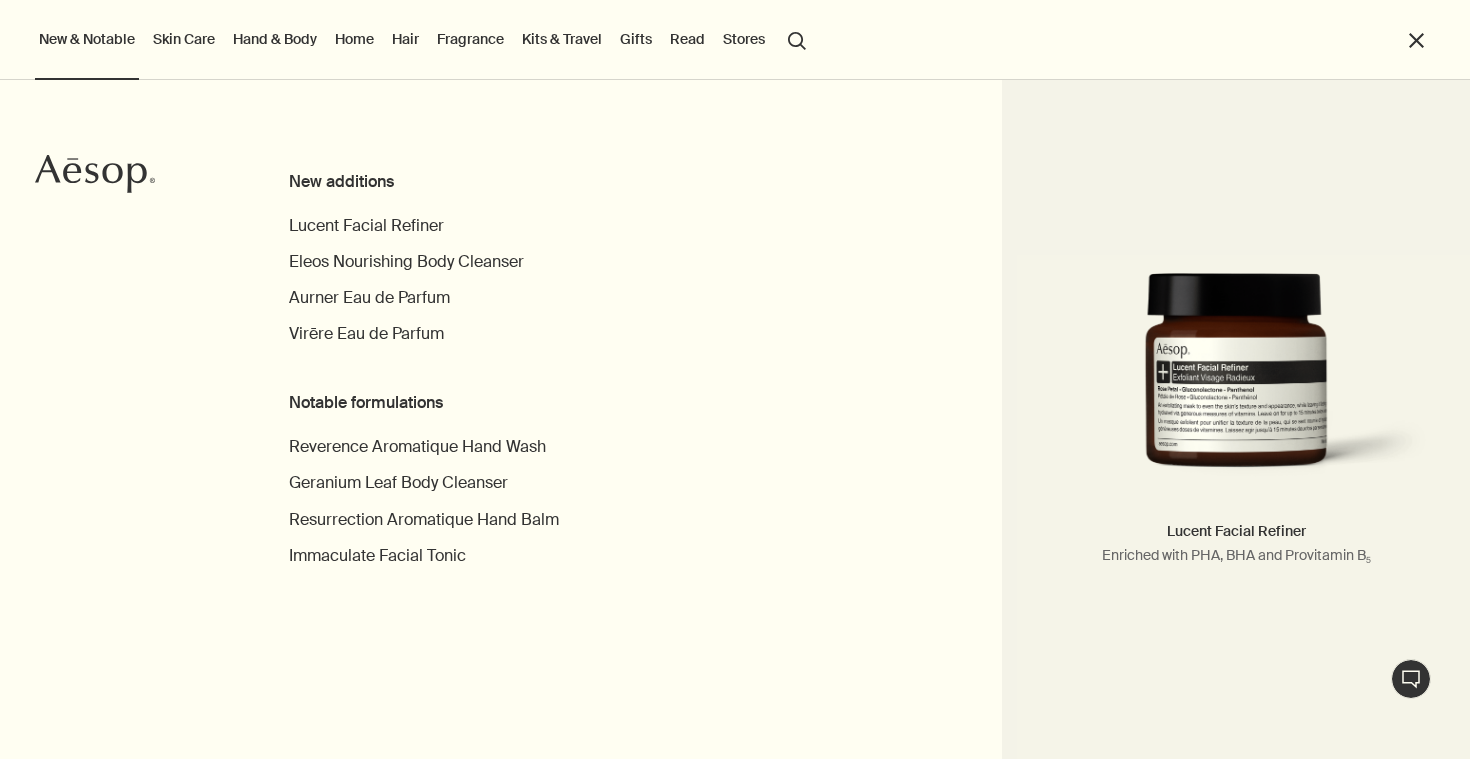 click on "close" at bounding box center (1417, 40) 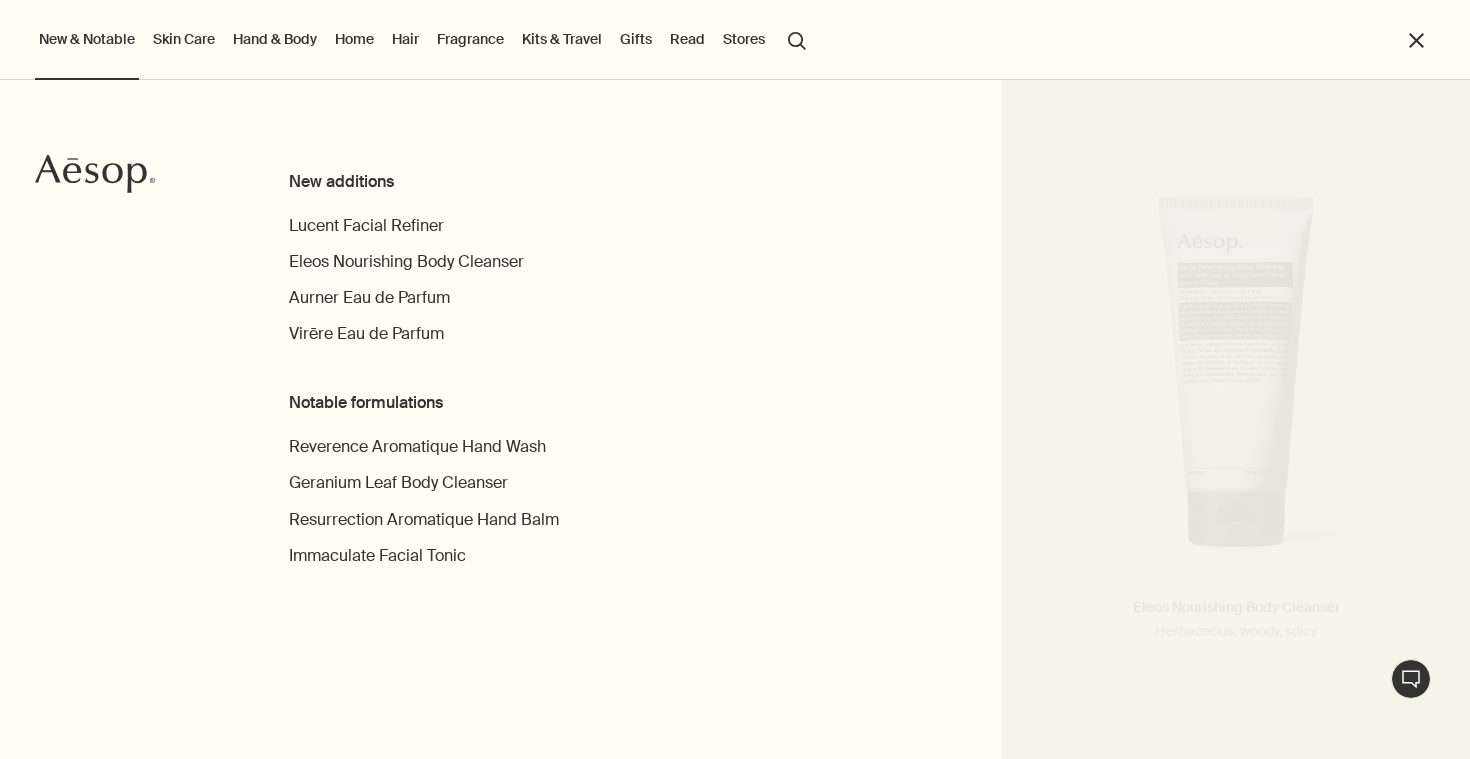 click on "close" at bounding box center [1416, 40] 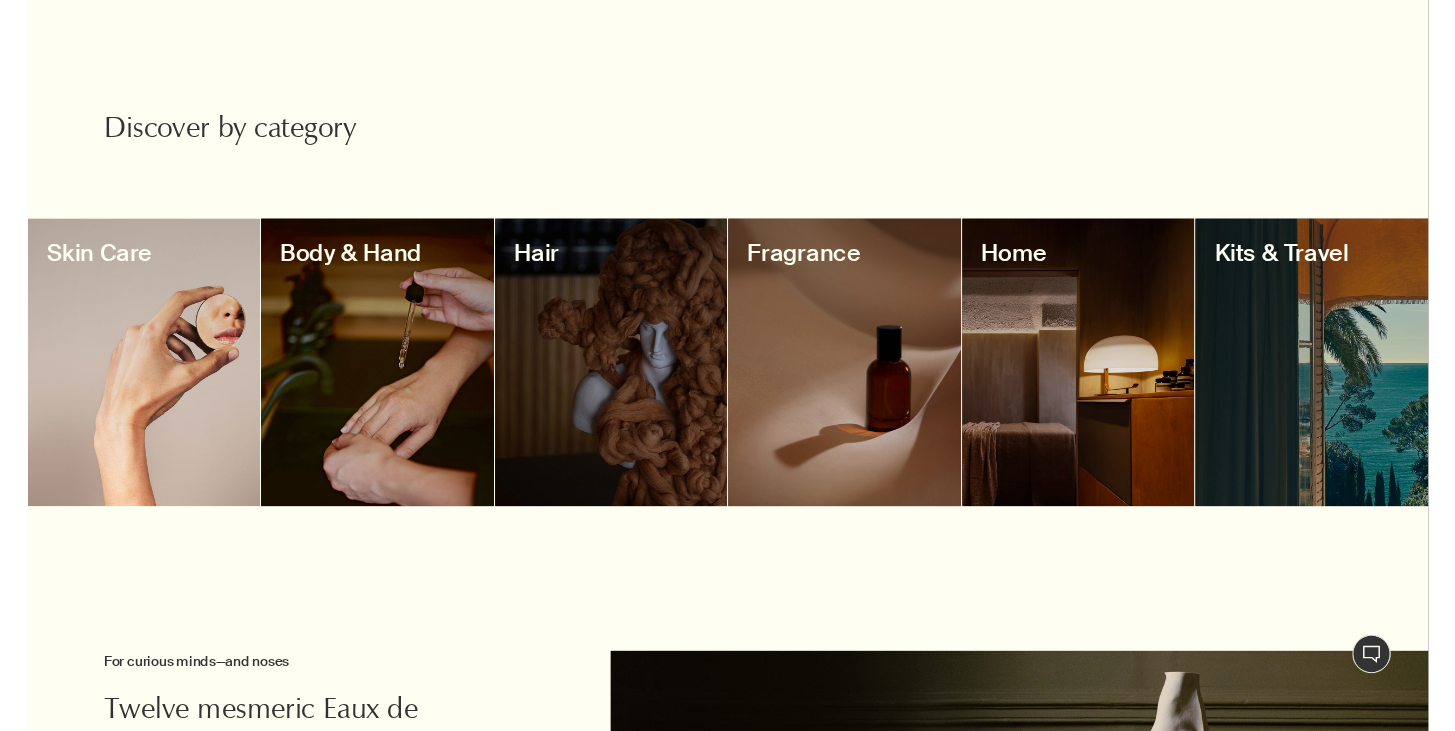 scroll, scrollTop: 1787, scrollLeft: 0, axis: vertical 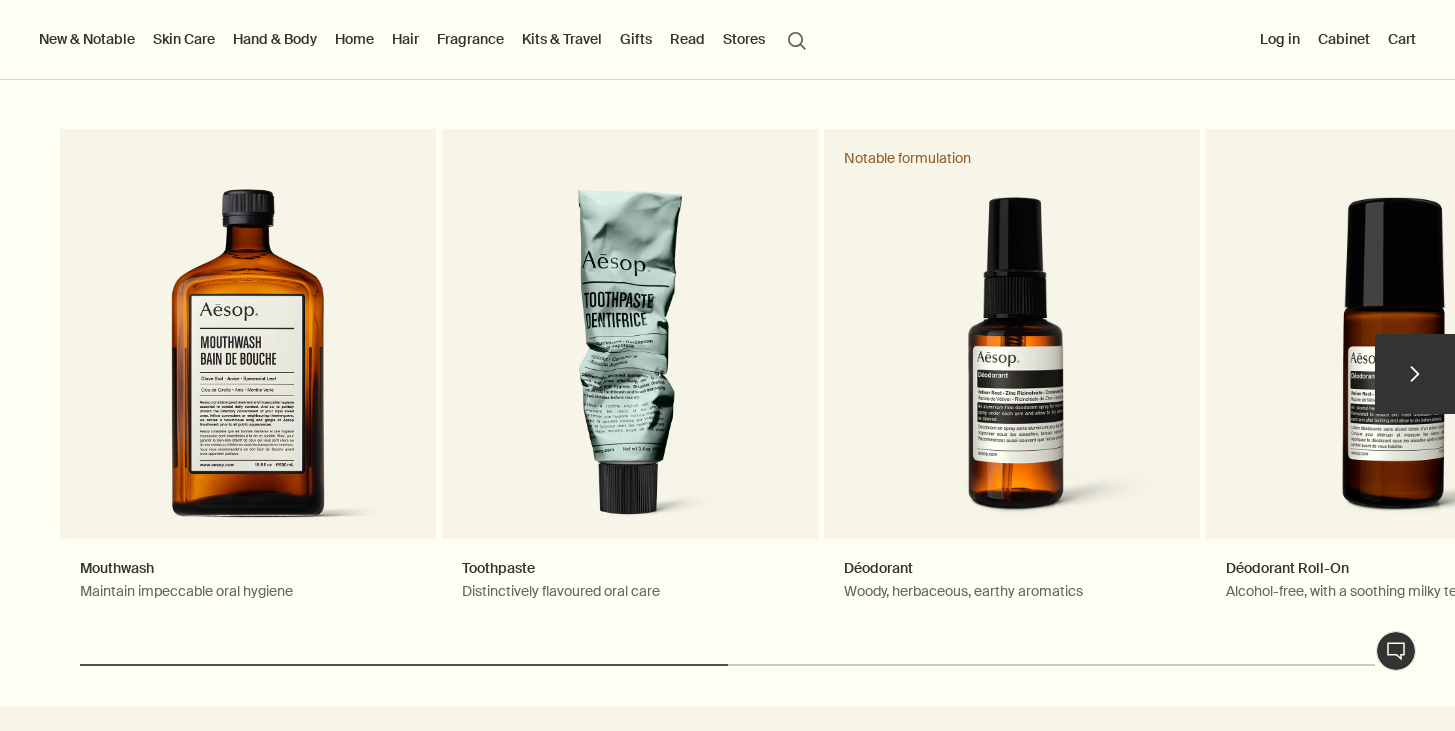 click on "chevron" at bounding box center (1415, 374) 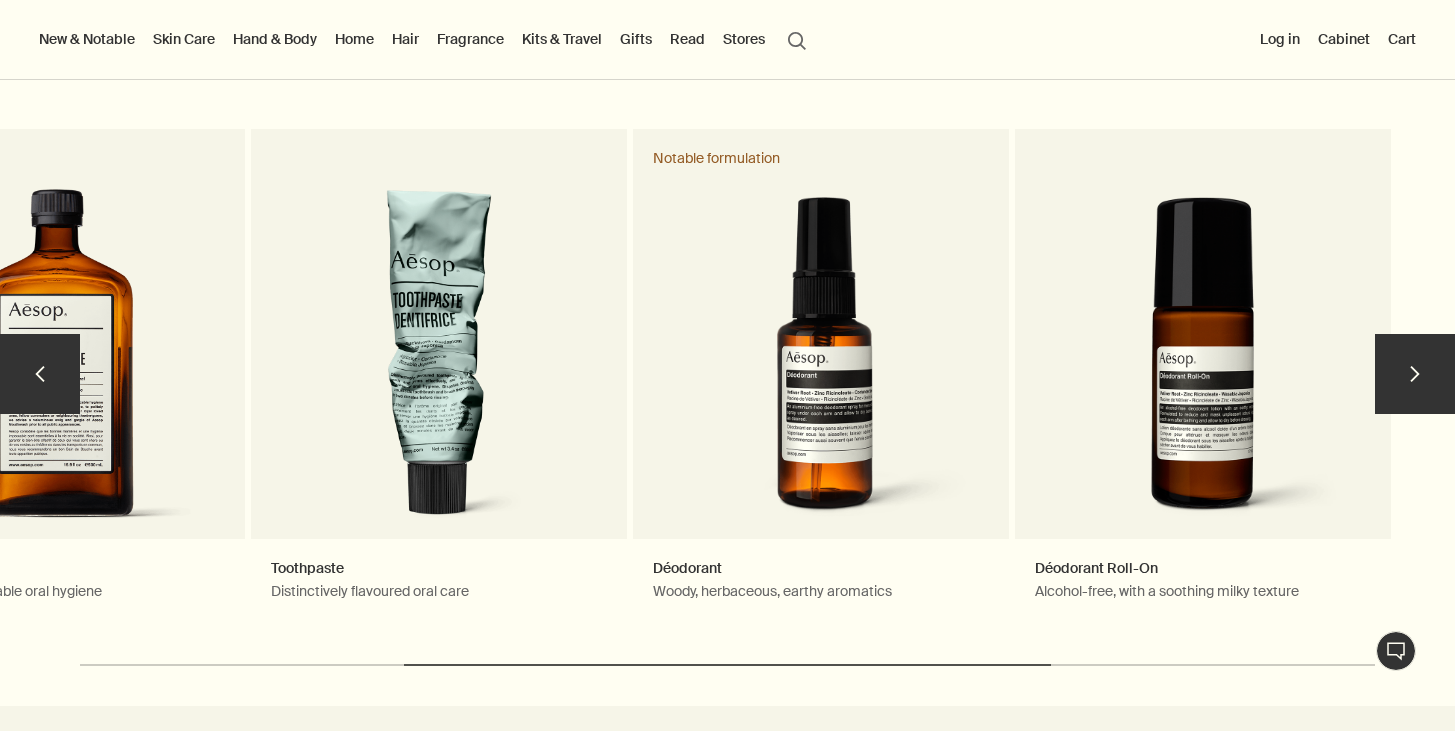 click on "chevron" at bounding box center [1415, 374] 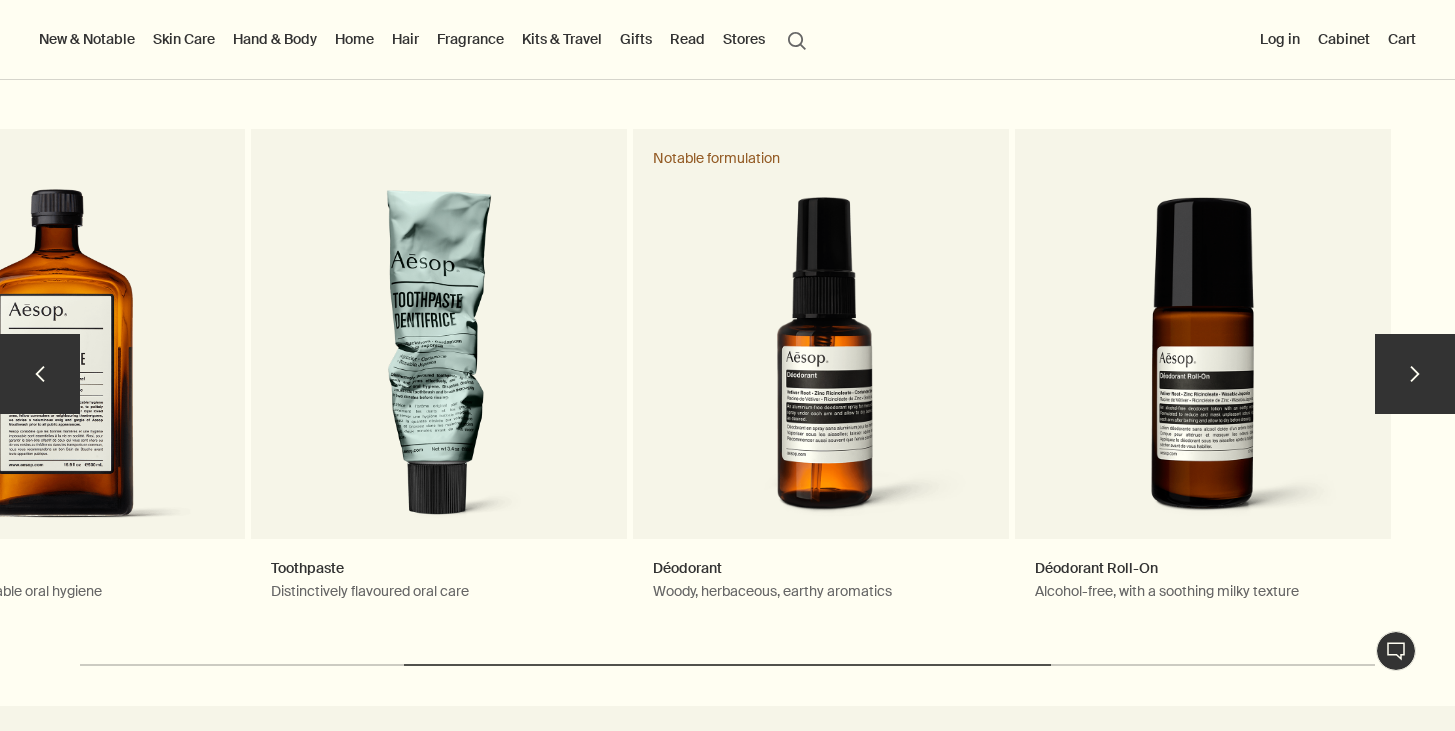 click on "chevron" at bounding box center (40, 374) 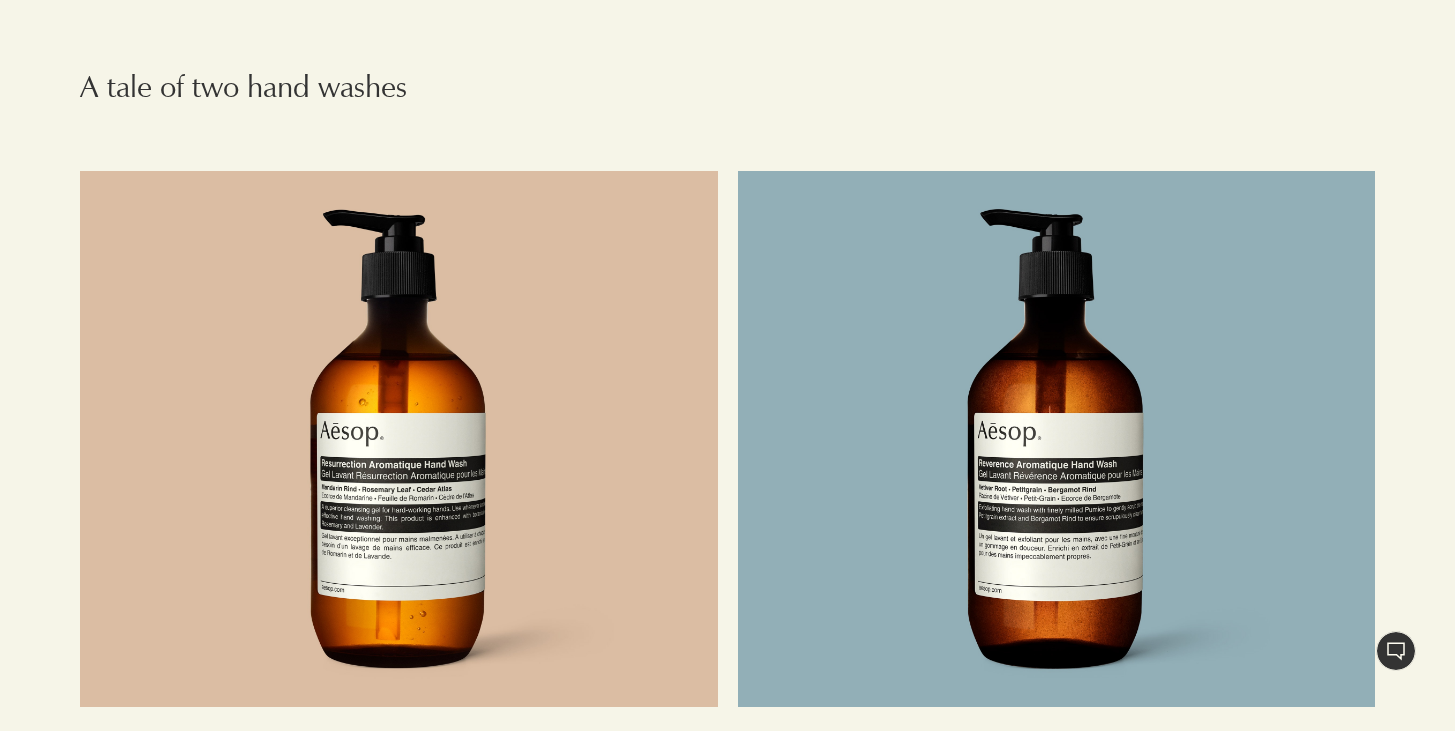 scroll, scrollTop: 2665, scrollLeft: 0, axis: vertical 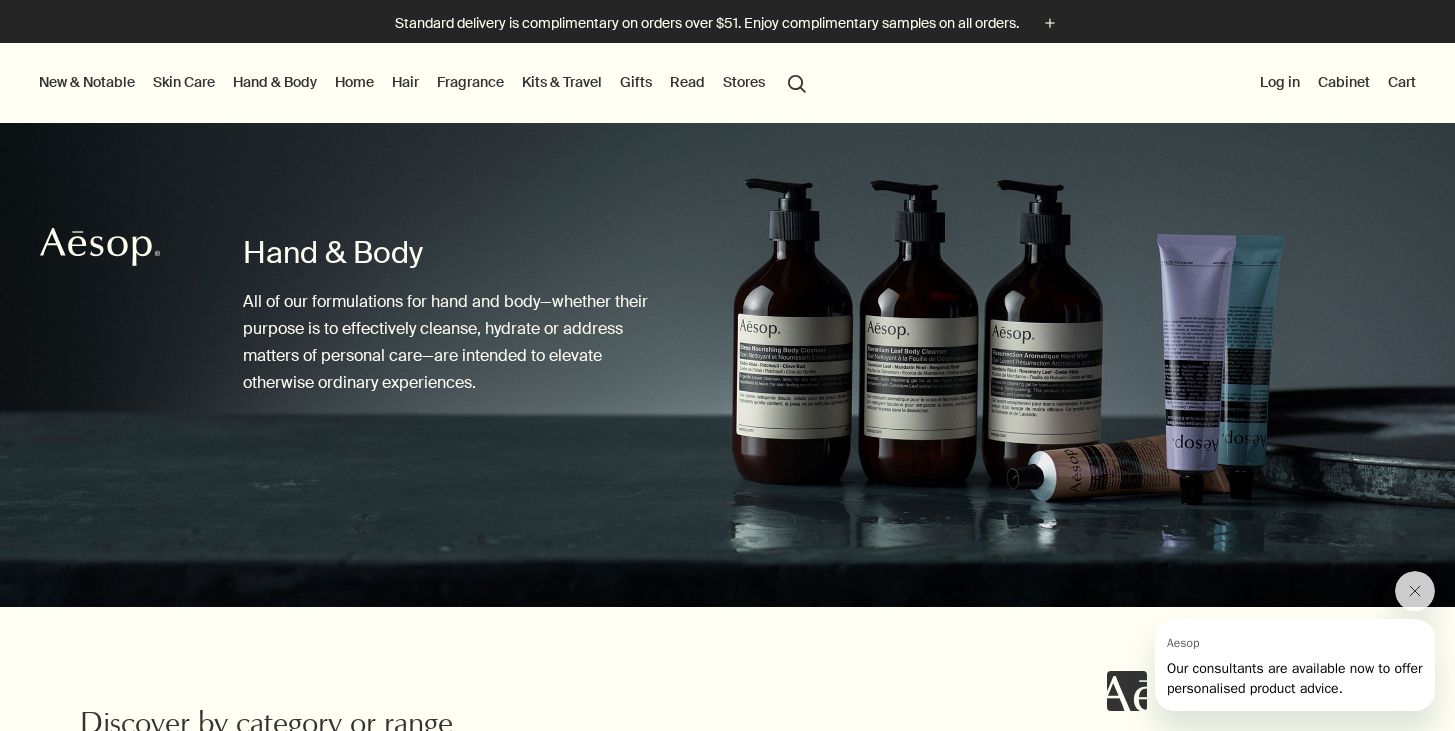 click on "Hand & Body" at bounding box center [275, 82] 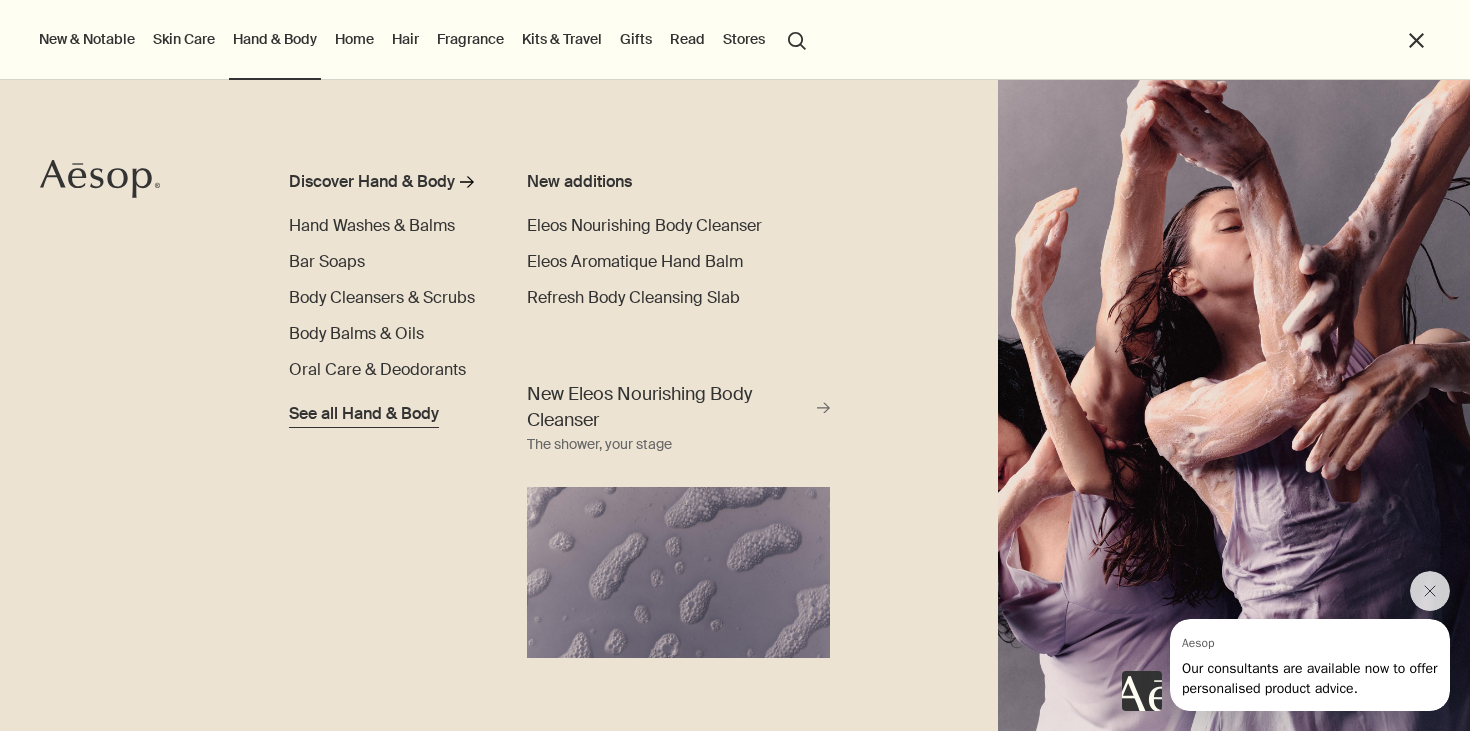 click on "See all Hand & Body" at bounding box center [364, 414] 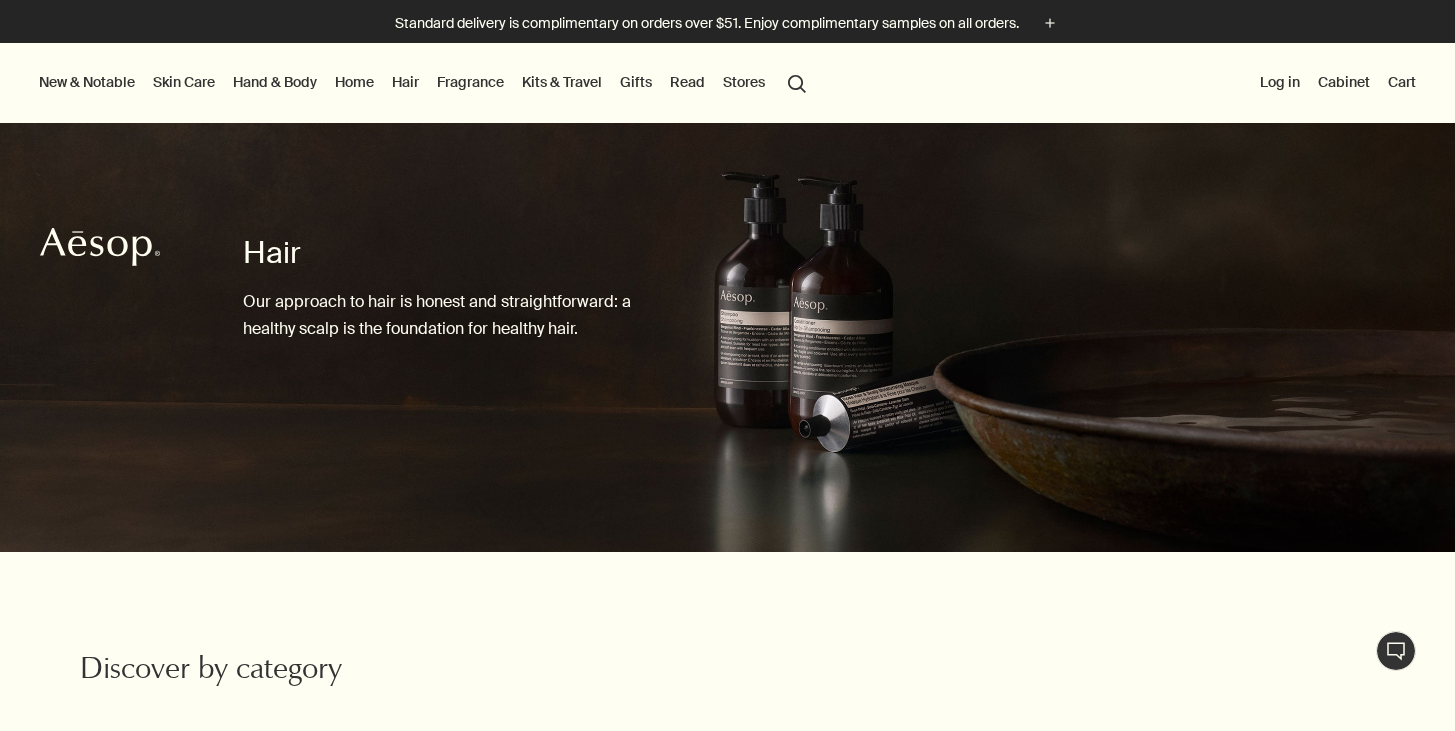 scroll, scrollTop: 0, scrollLeft: 0, axis: both 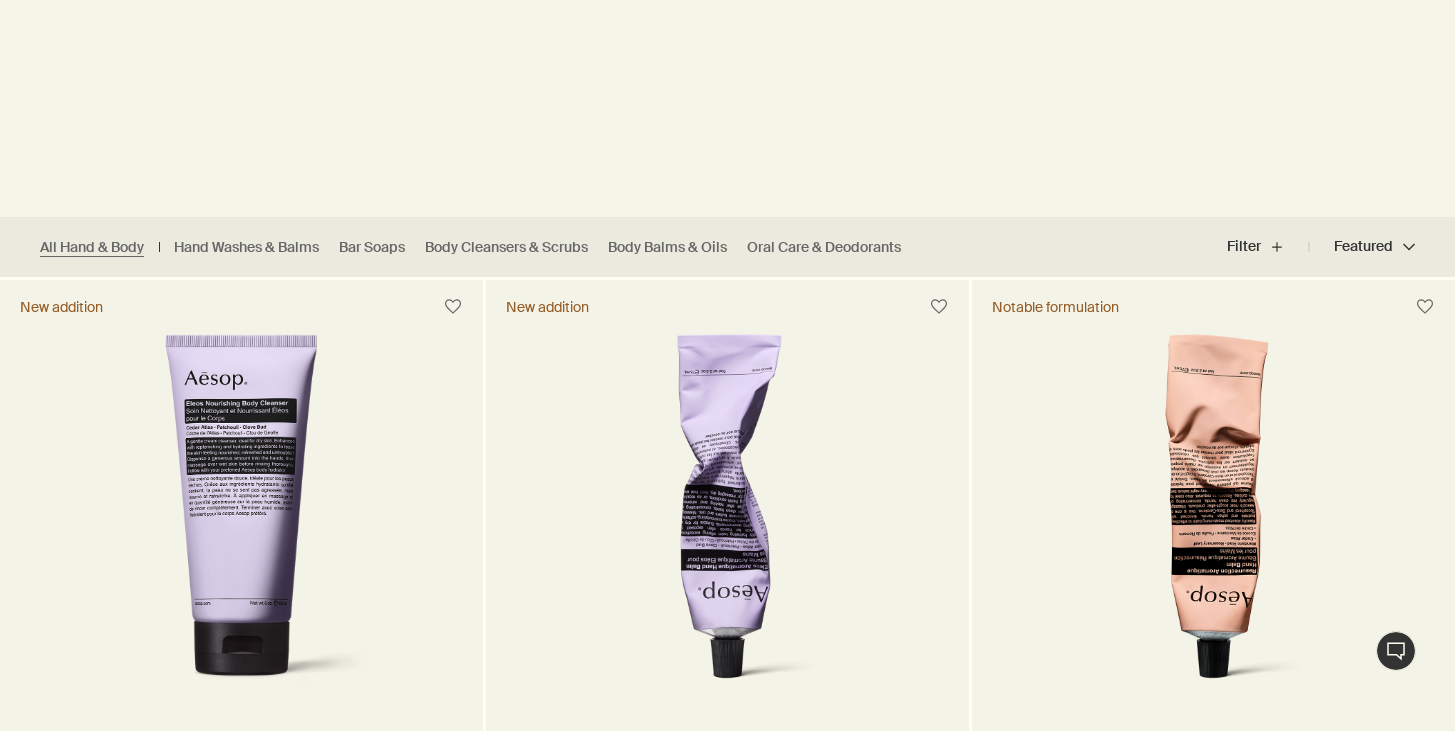 click on "Featured Featured chevron" at bounding box center [1362, 247] 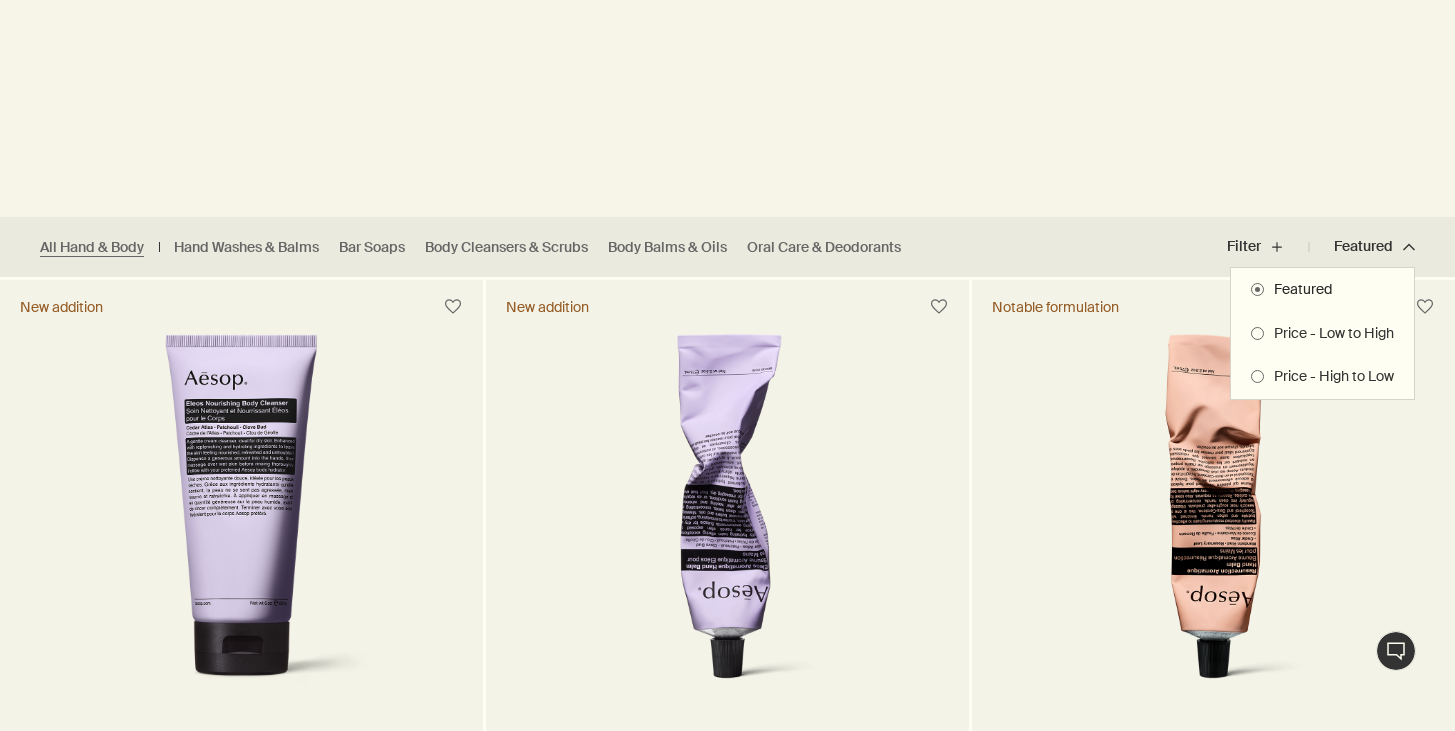 click at bounding box center [727, 365] 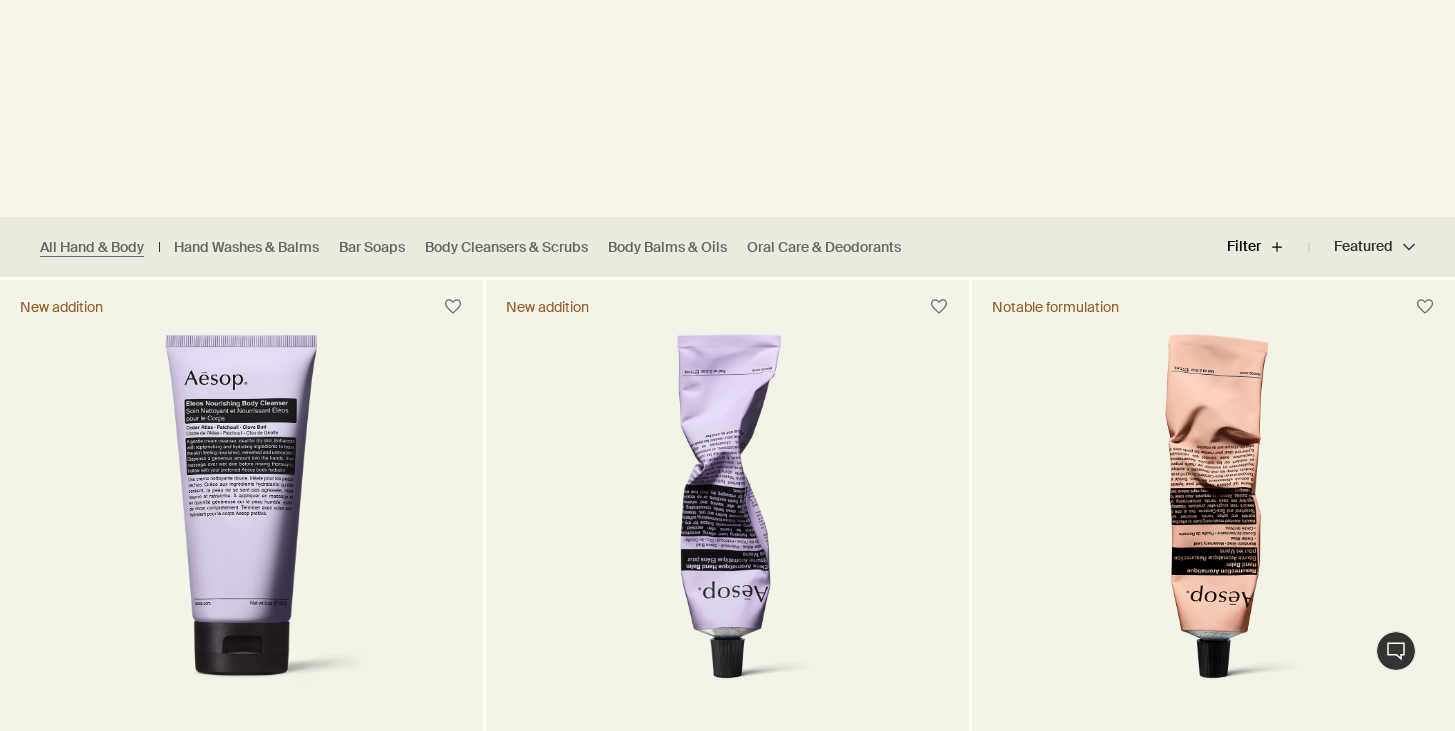 click on "Filter plus" at bounding box center (1268, 247) 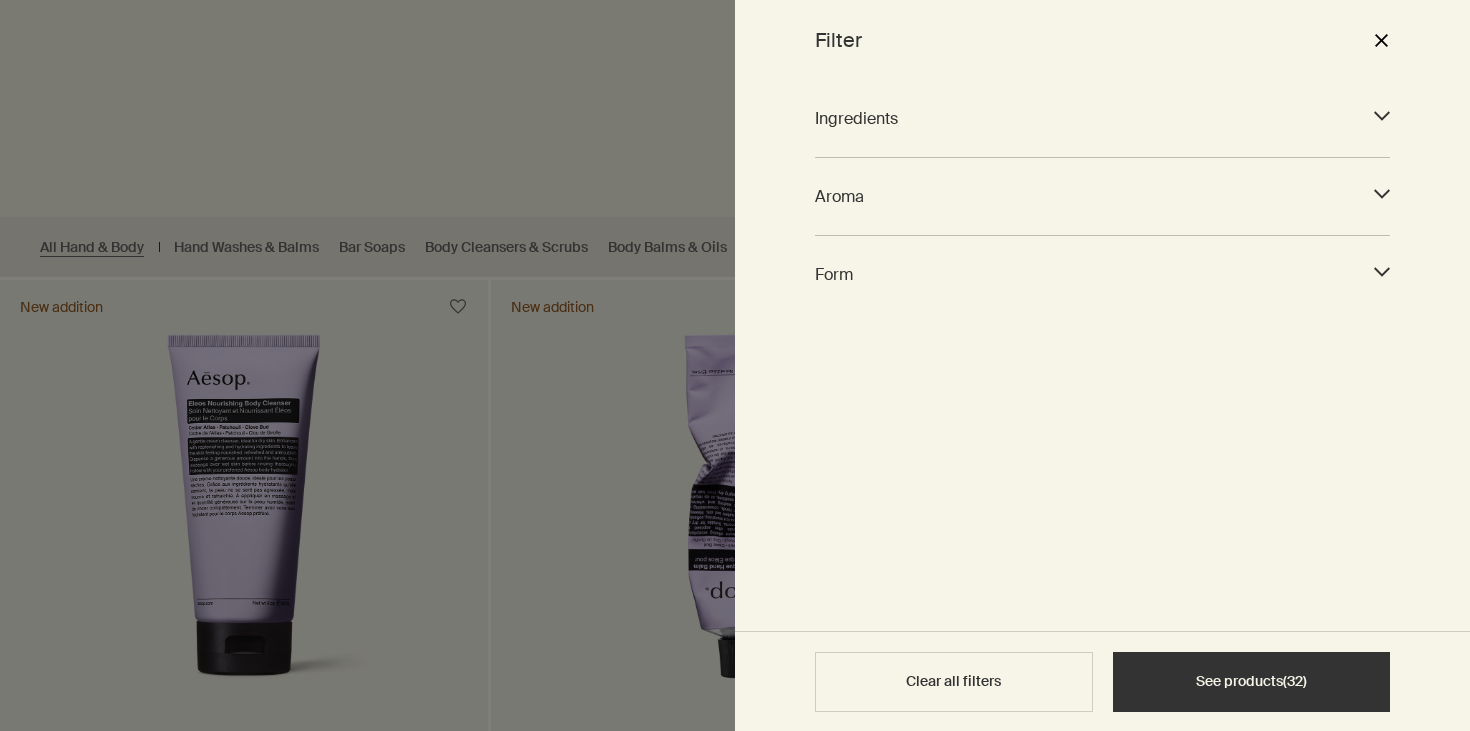 click on "Ingredients downArrow Aloe Vera (1) Panthenol (Provitamin B₅) (1) Witch Hazel (1) Aroma downArrow Spicy (4) Woody (12) Floral (3) Citrus (12) Herbaceous (7) Fresh (9) Green (3) Earthy (4) Smoky (2) Warm (3) Form downArrow Bar (4) Cream (8) Gel (10) Liquid (1) Paste (1) Roll-on (2) Scrub (2) Spray (2) Pet wash (1)" at bounding box center [1102, 355] 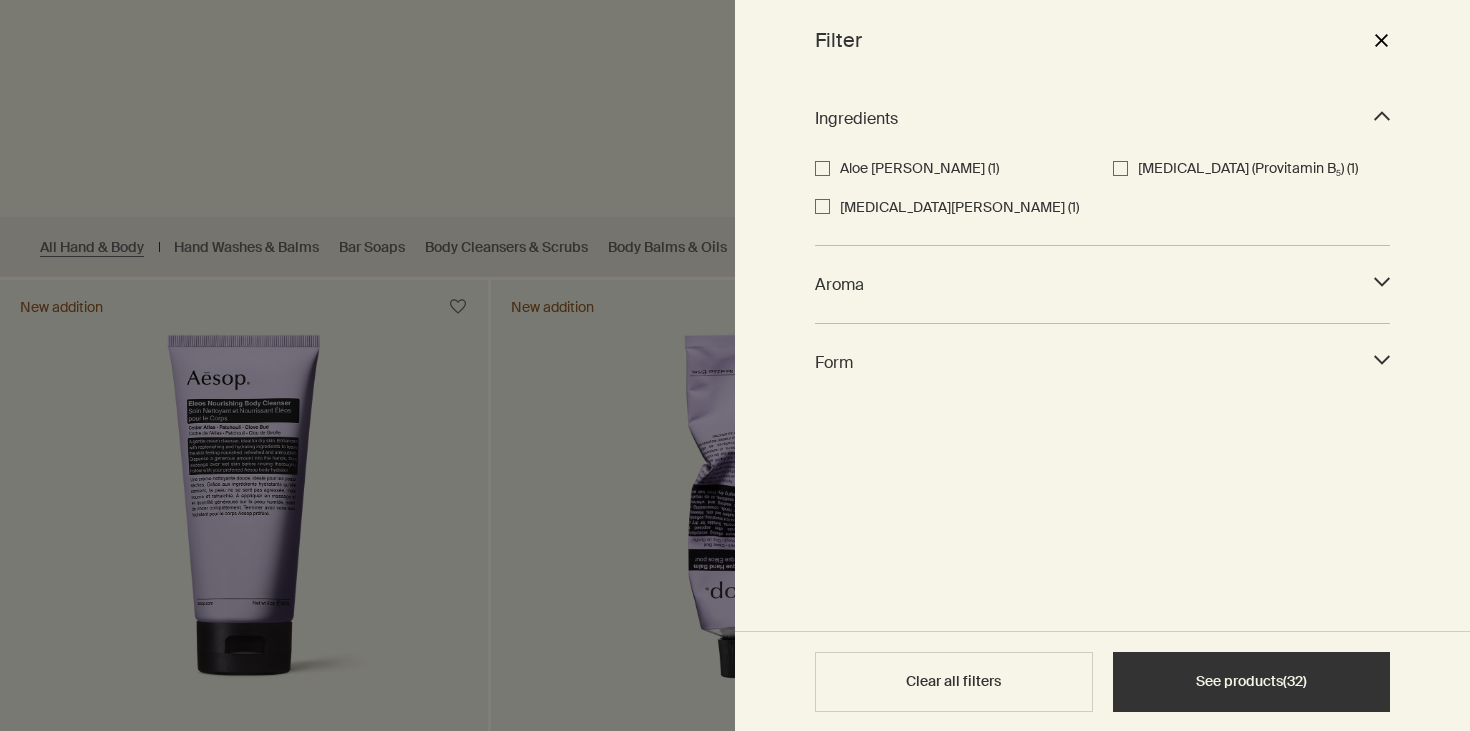 click on "downArrow" 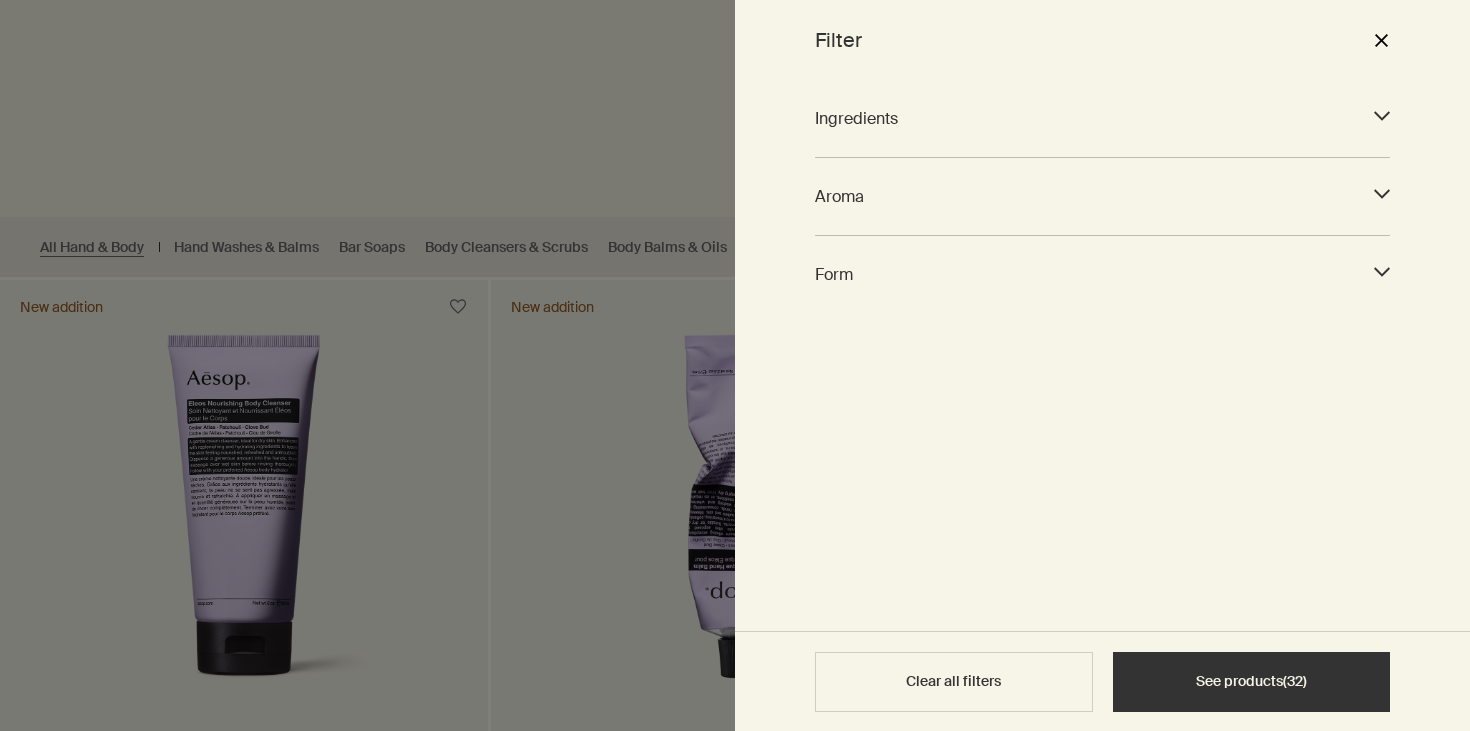 click on "downArrow" 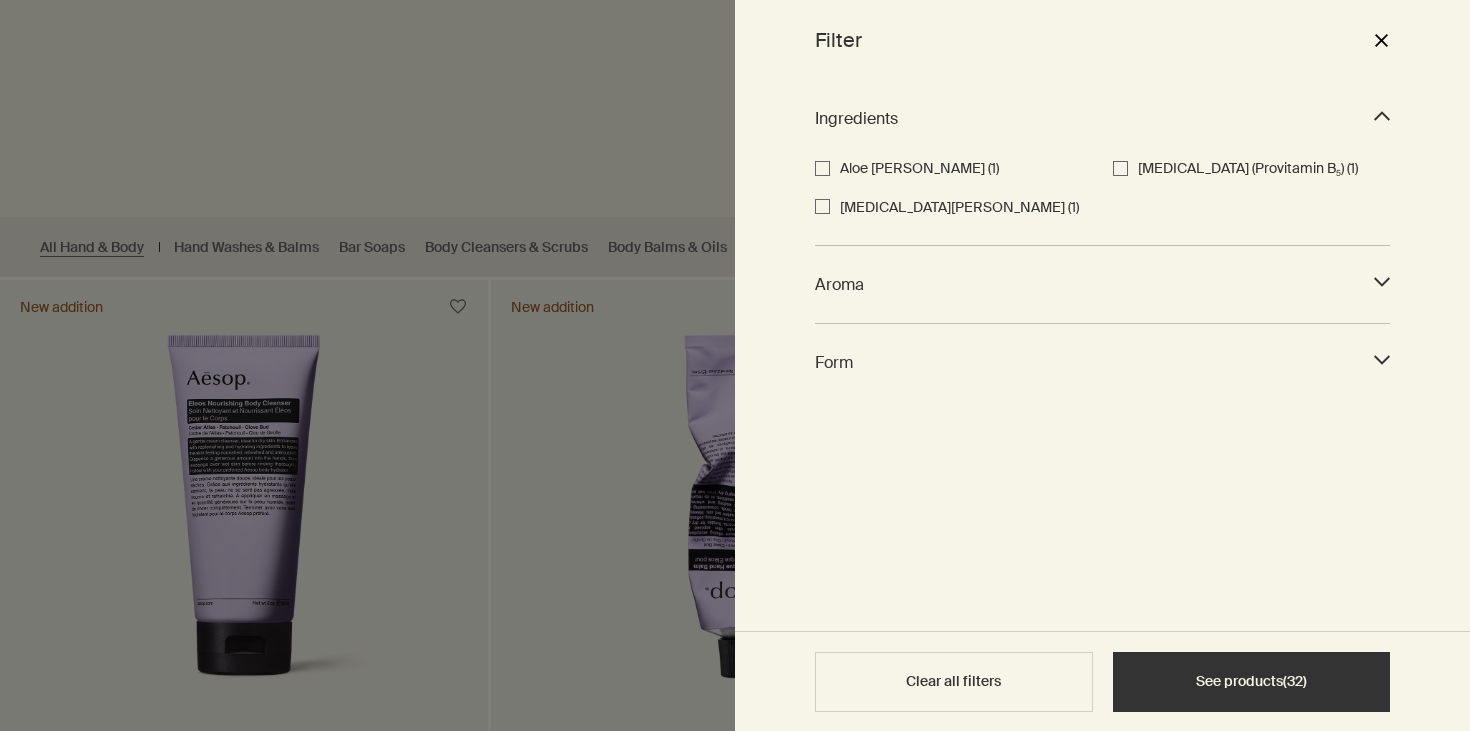 click 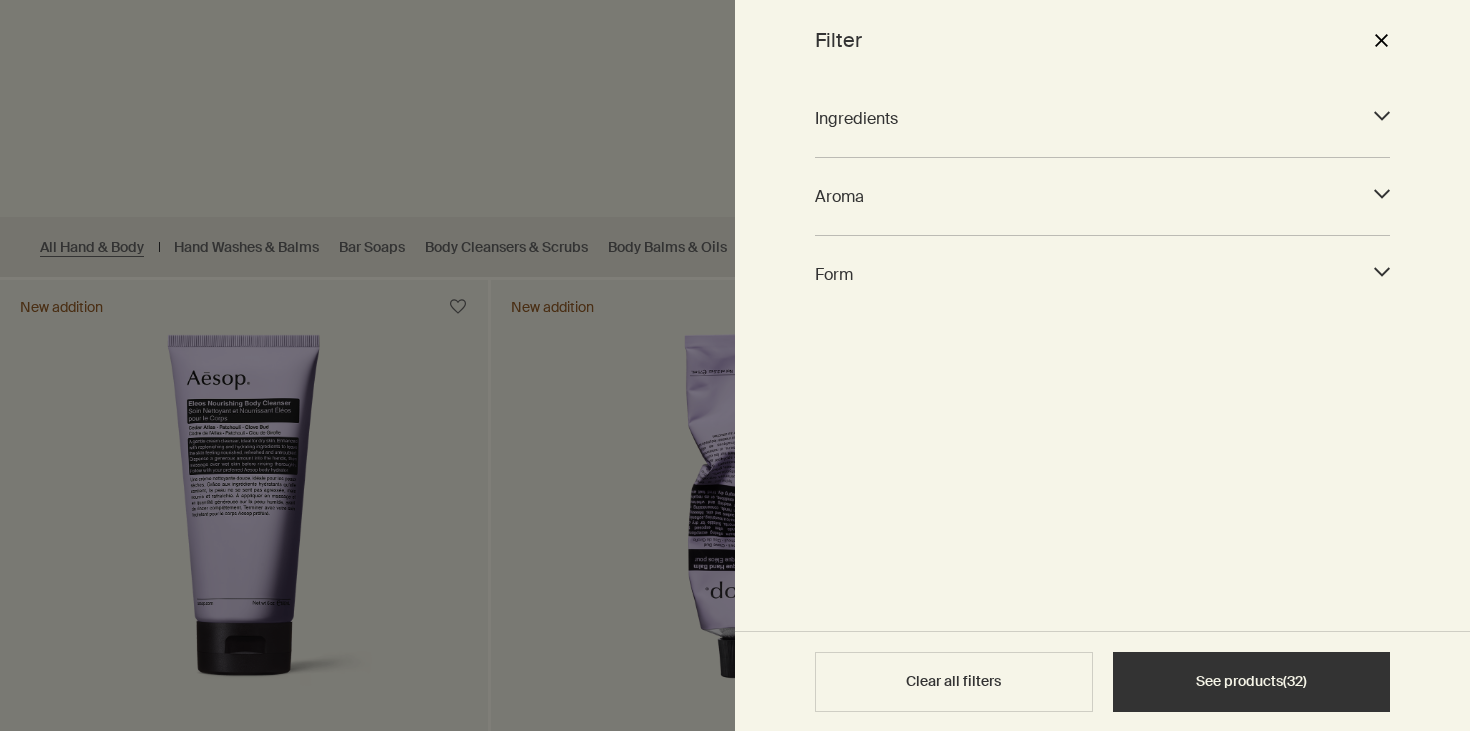 click on "downArrow" 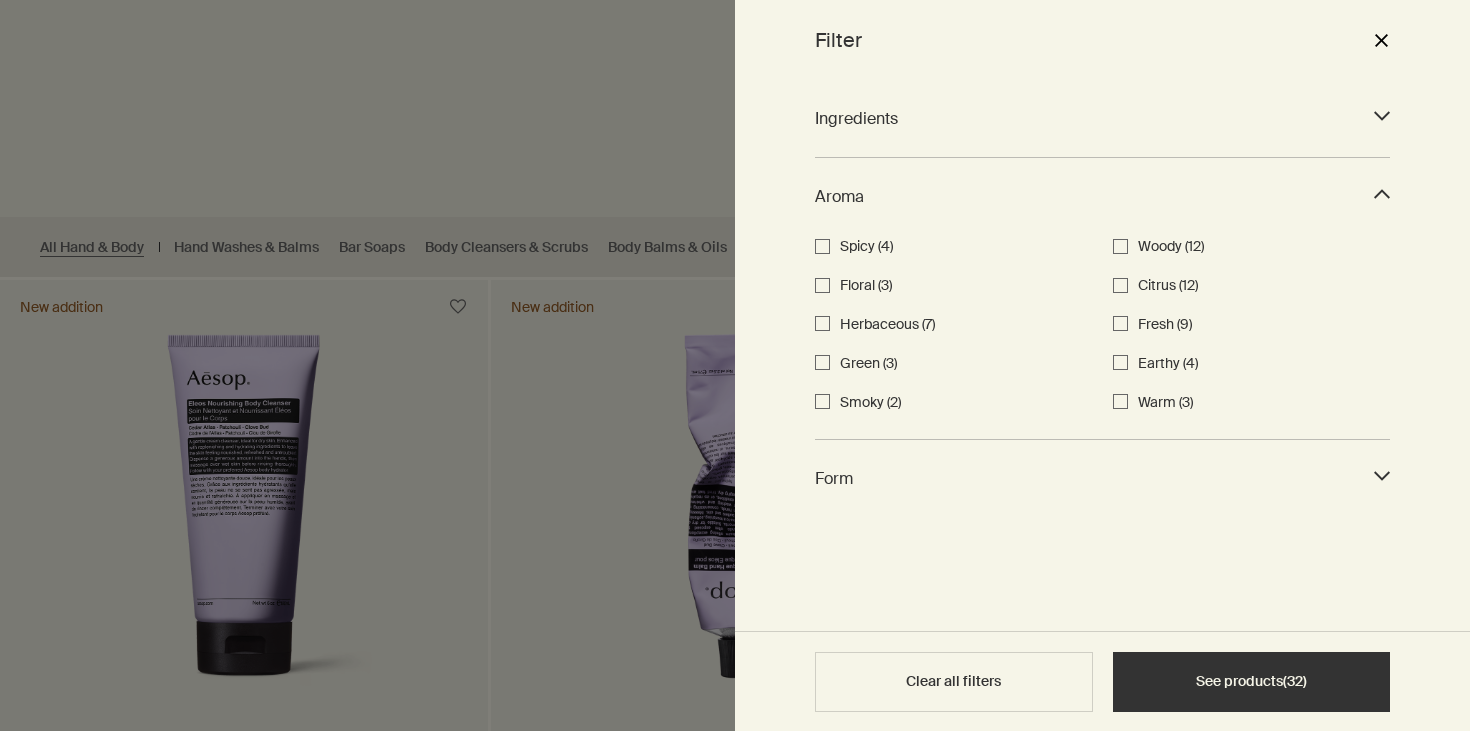 click on "downArrow" 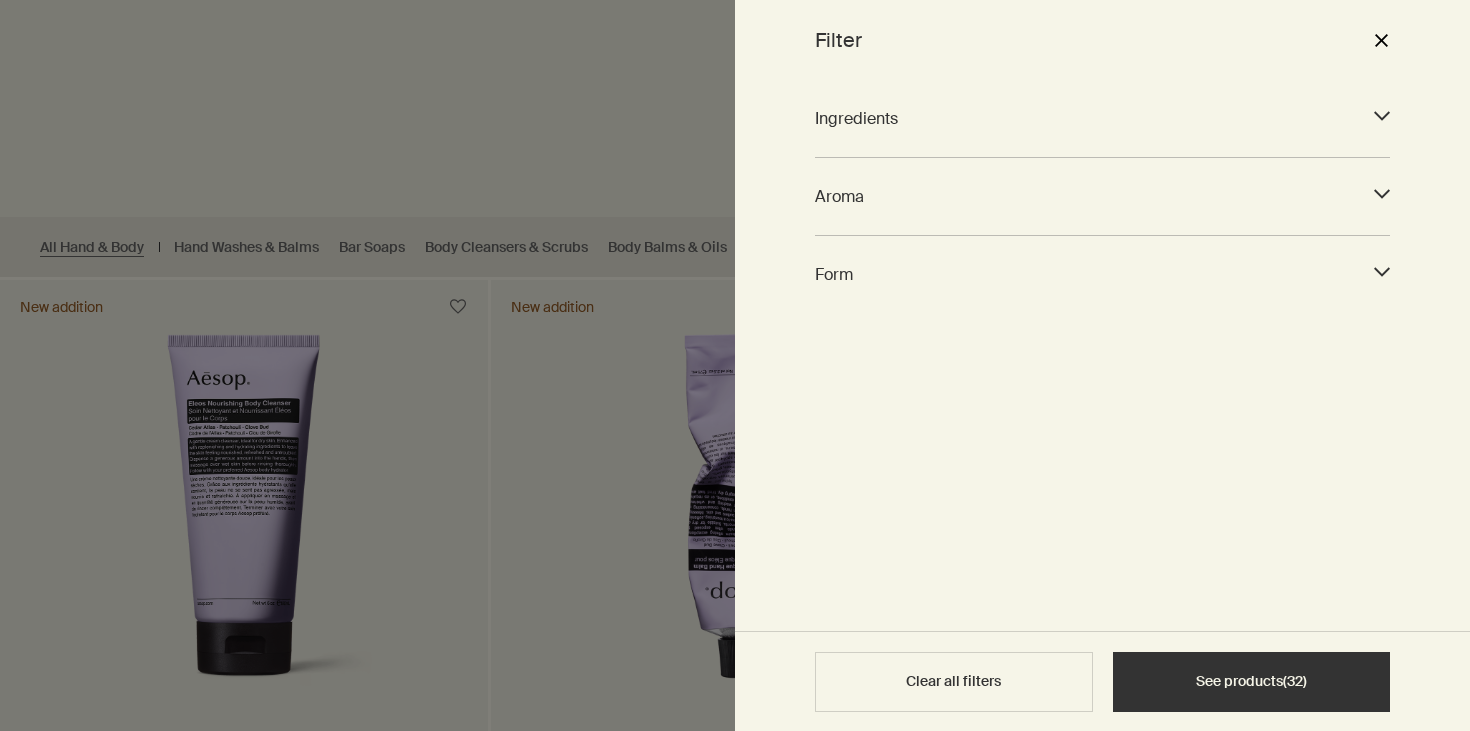 click on "downArrow" 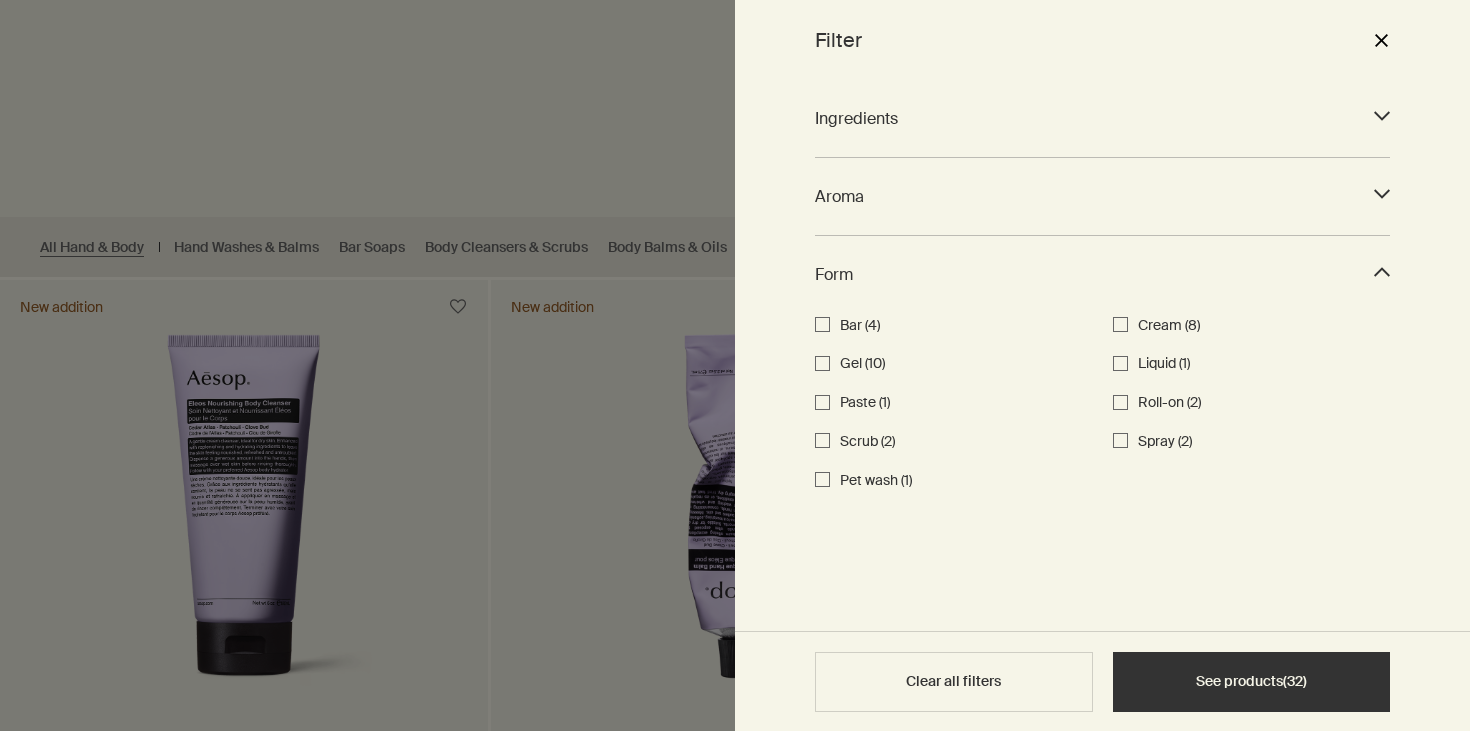 click on "downArrow" 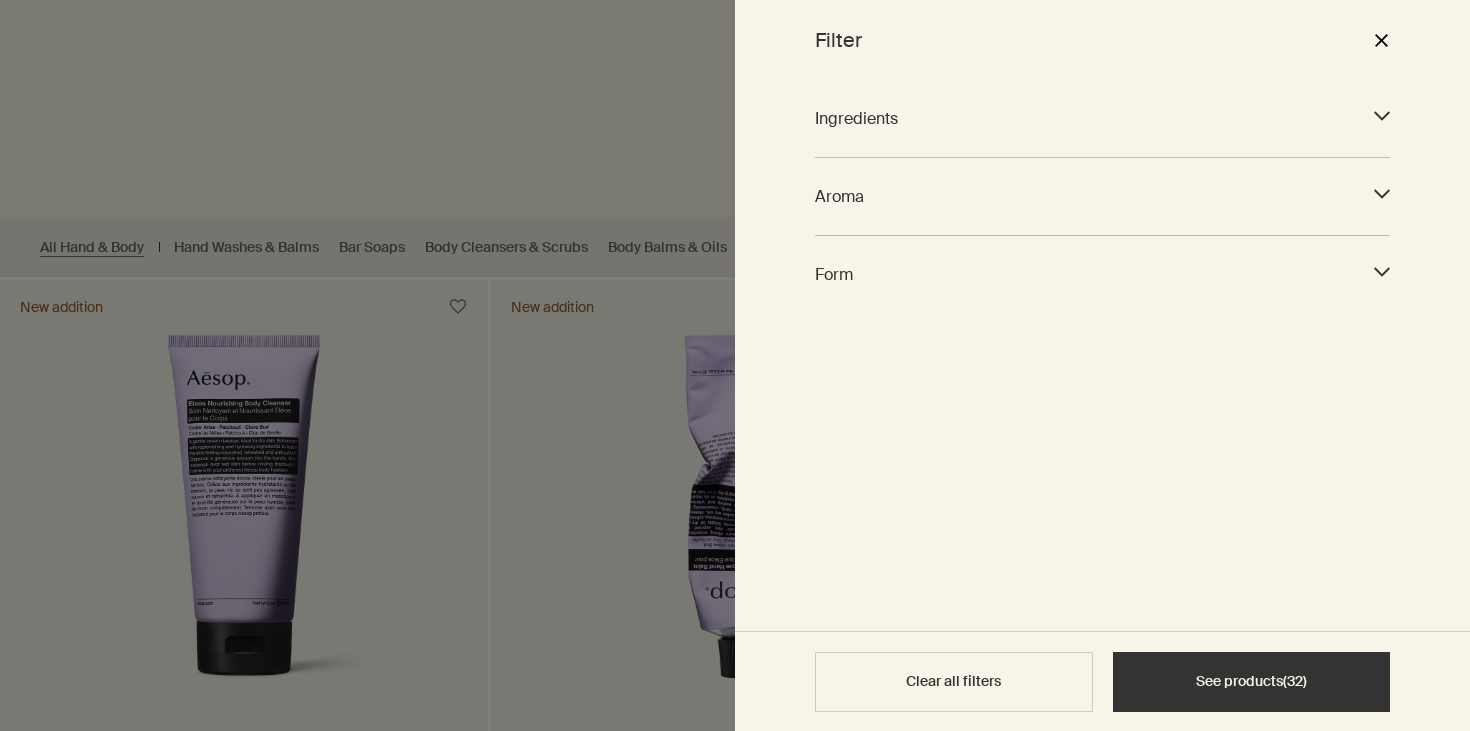 click on "close" at bounding box center [1381, 40] 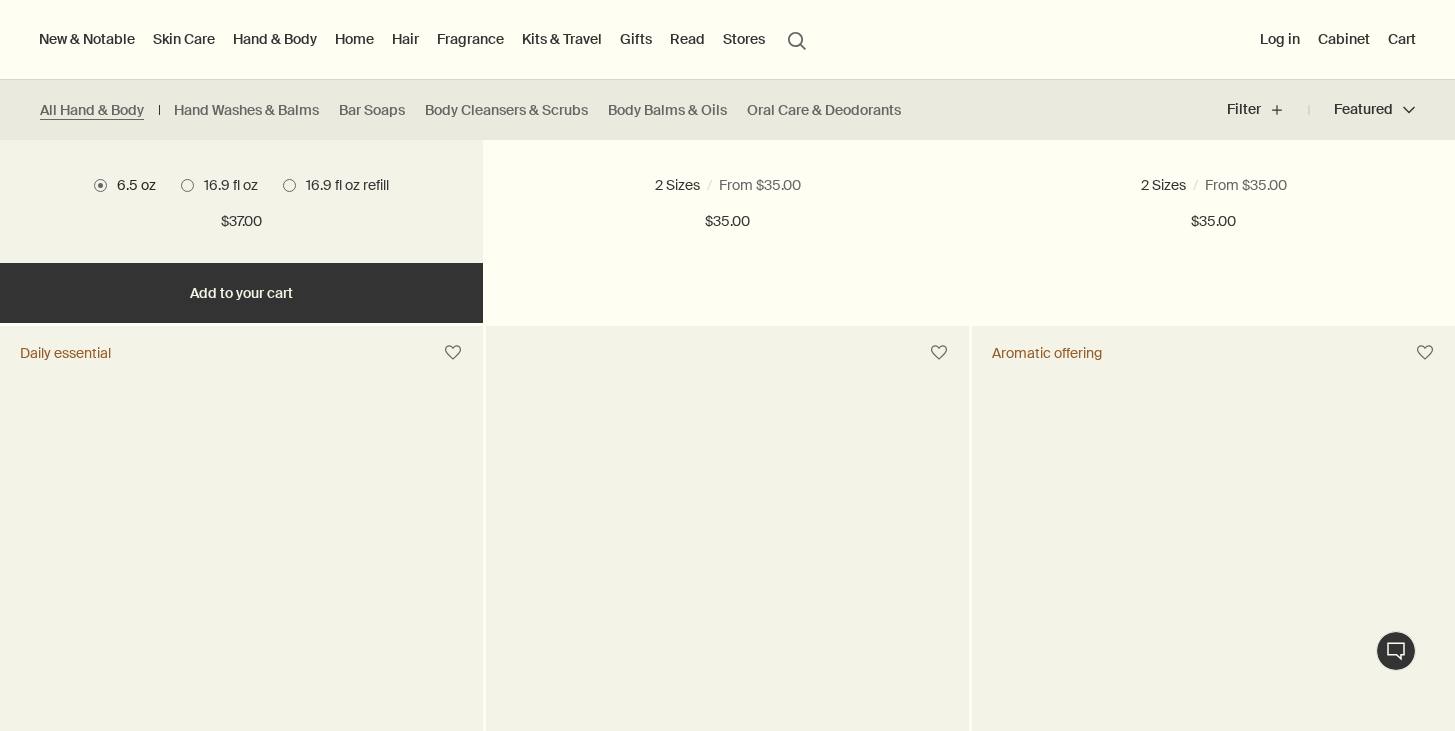 scroll, scrollTop: 1297, scrollLeft: 0, axis: vertical 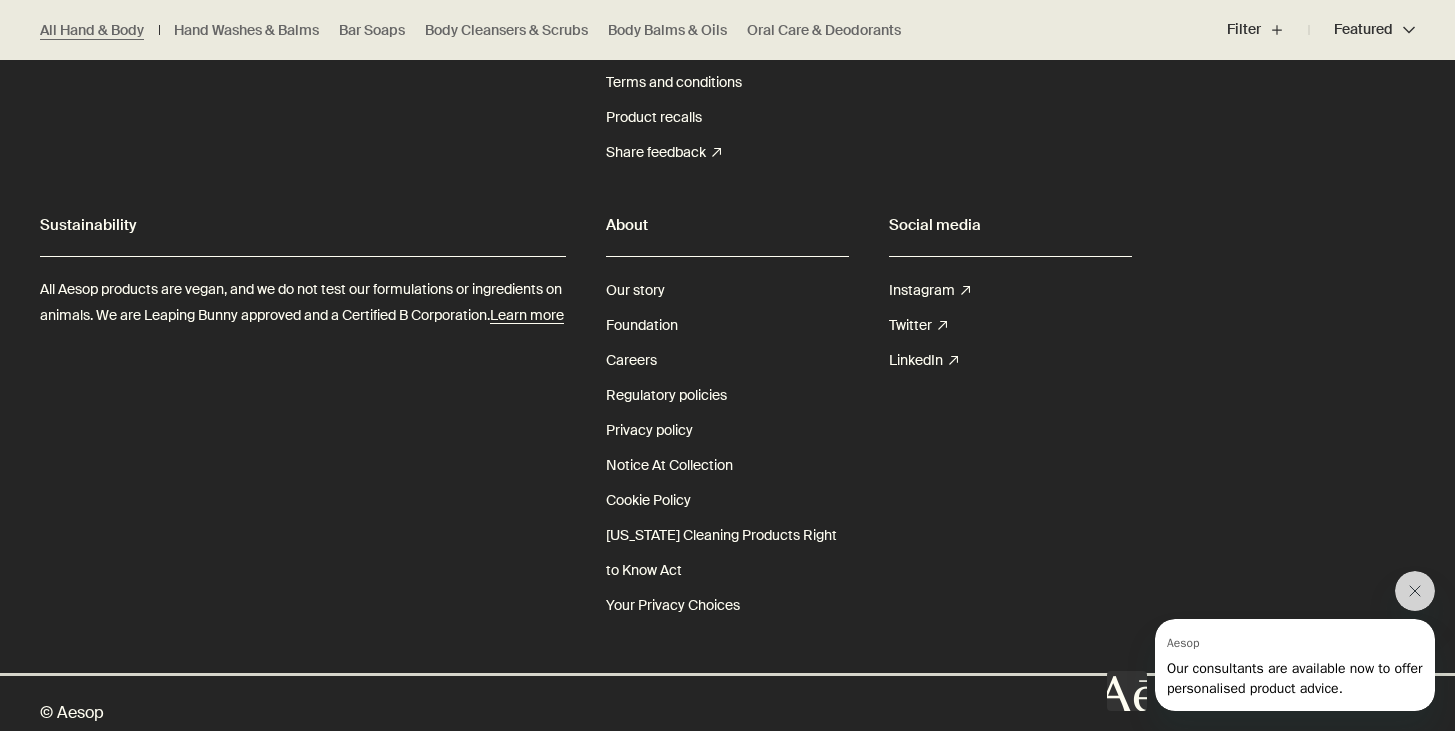 click 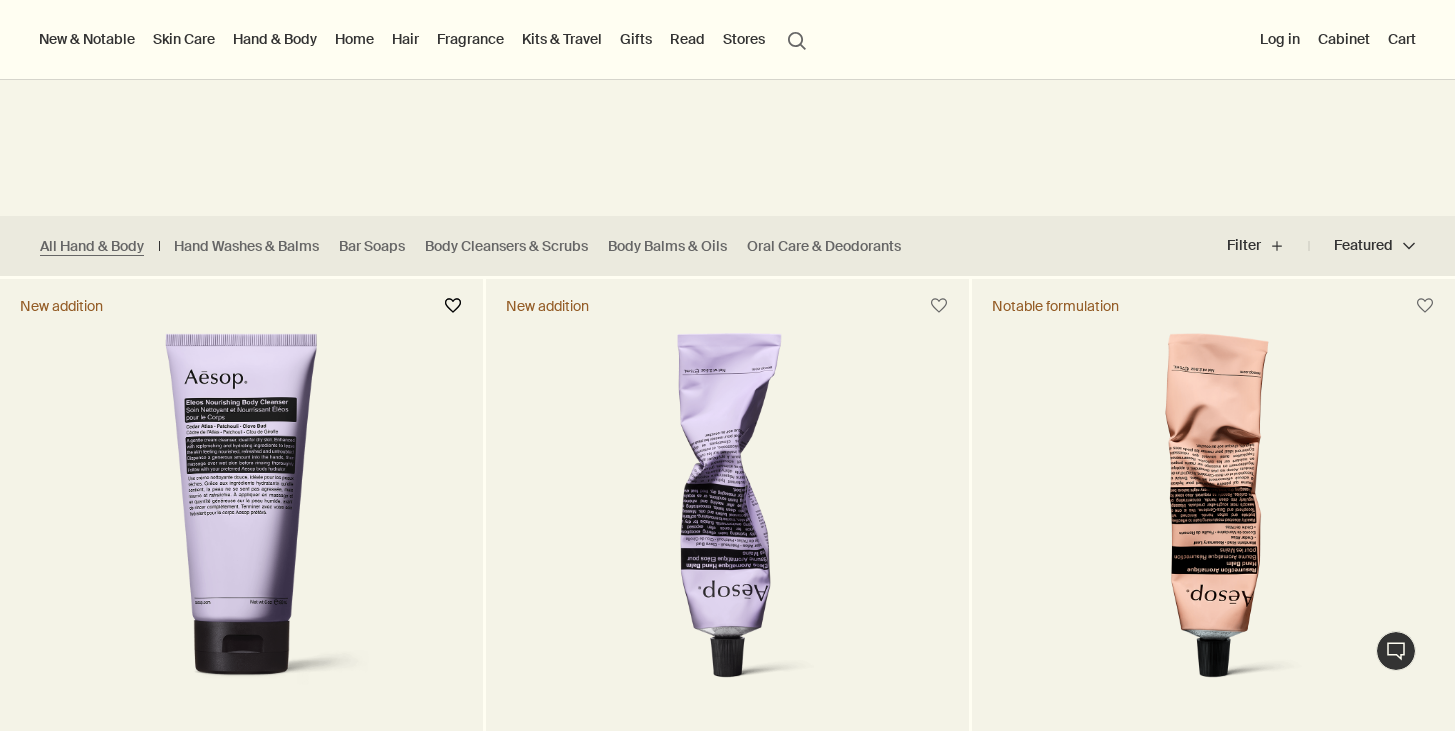 scroll, scrollTop: 353, scrollLeft: 0, axis: vertical 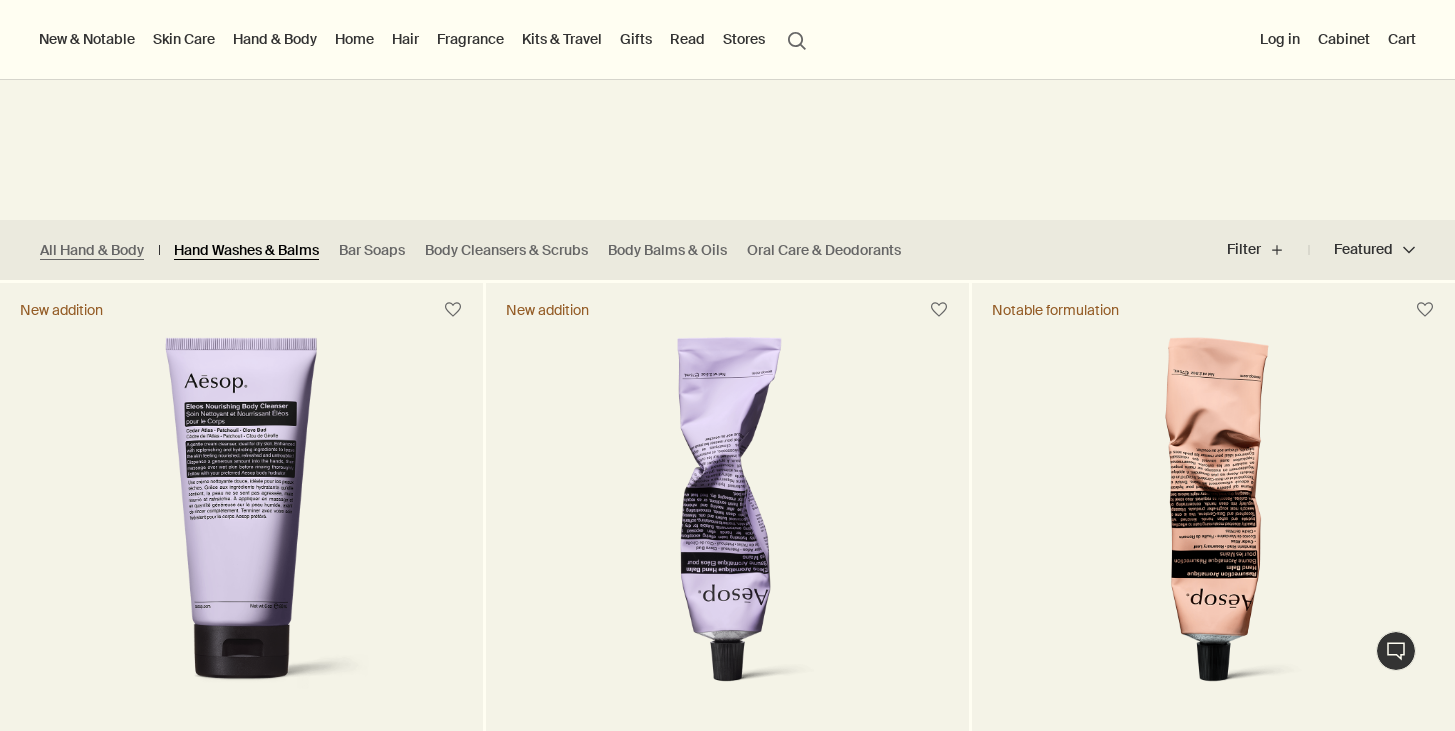 click on "Hand Washes & Balms" at bounding box center [246, 250] 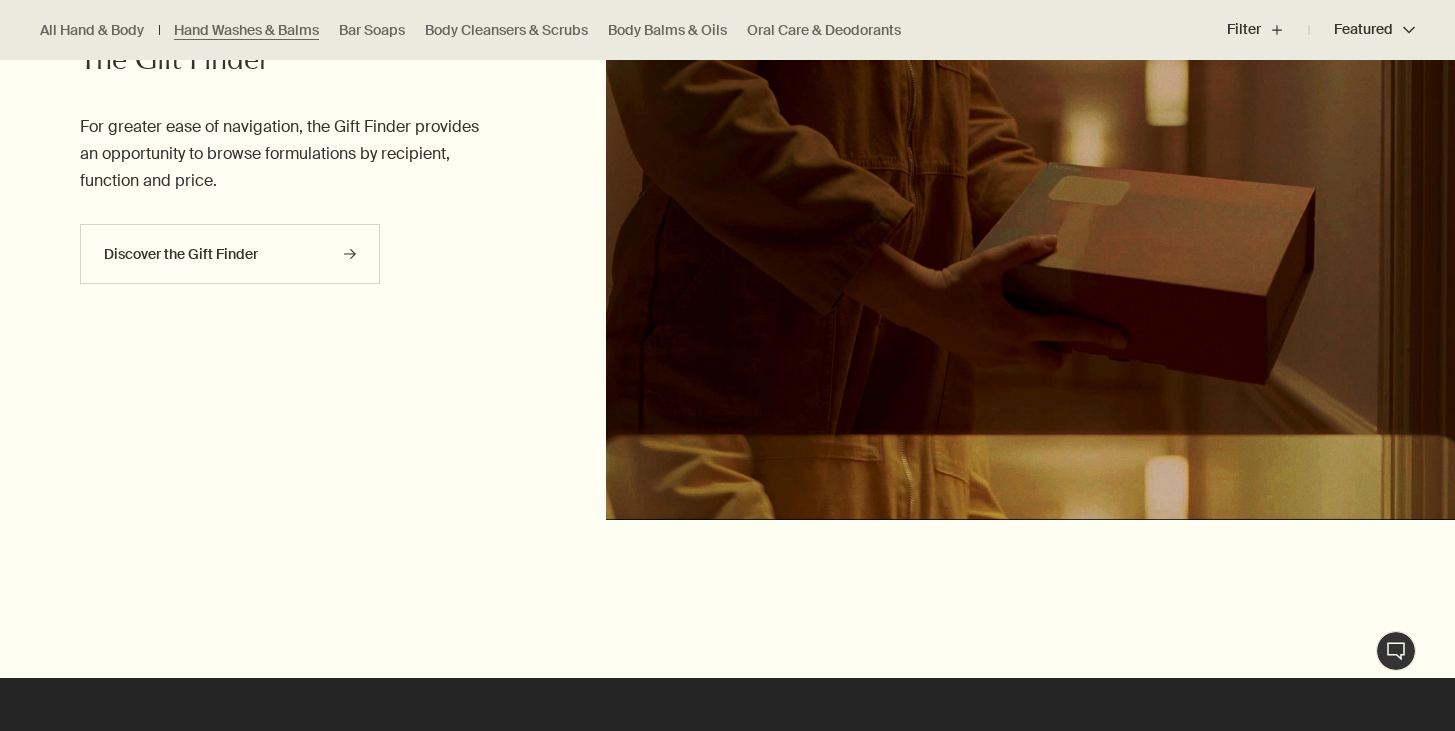 scroll, scrollTop: 0, scrollLeft: 0, axis: both 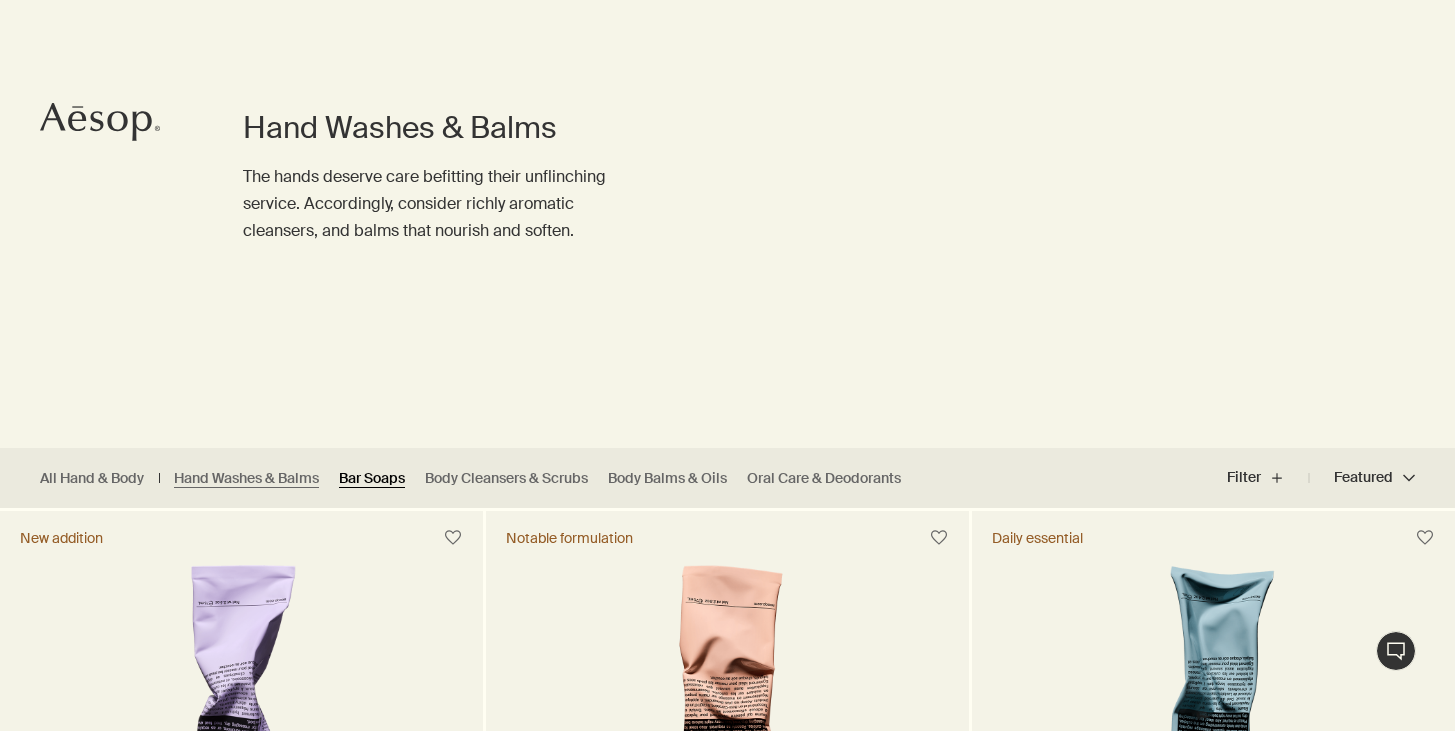 click on "Bar Soaps" at bounding box center (372, 478) 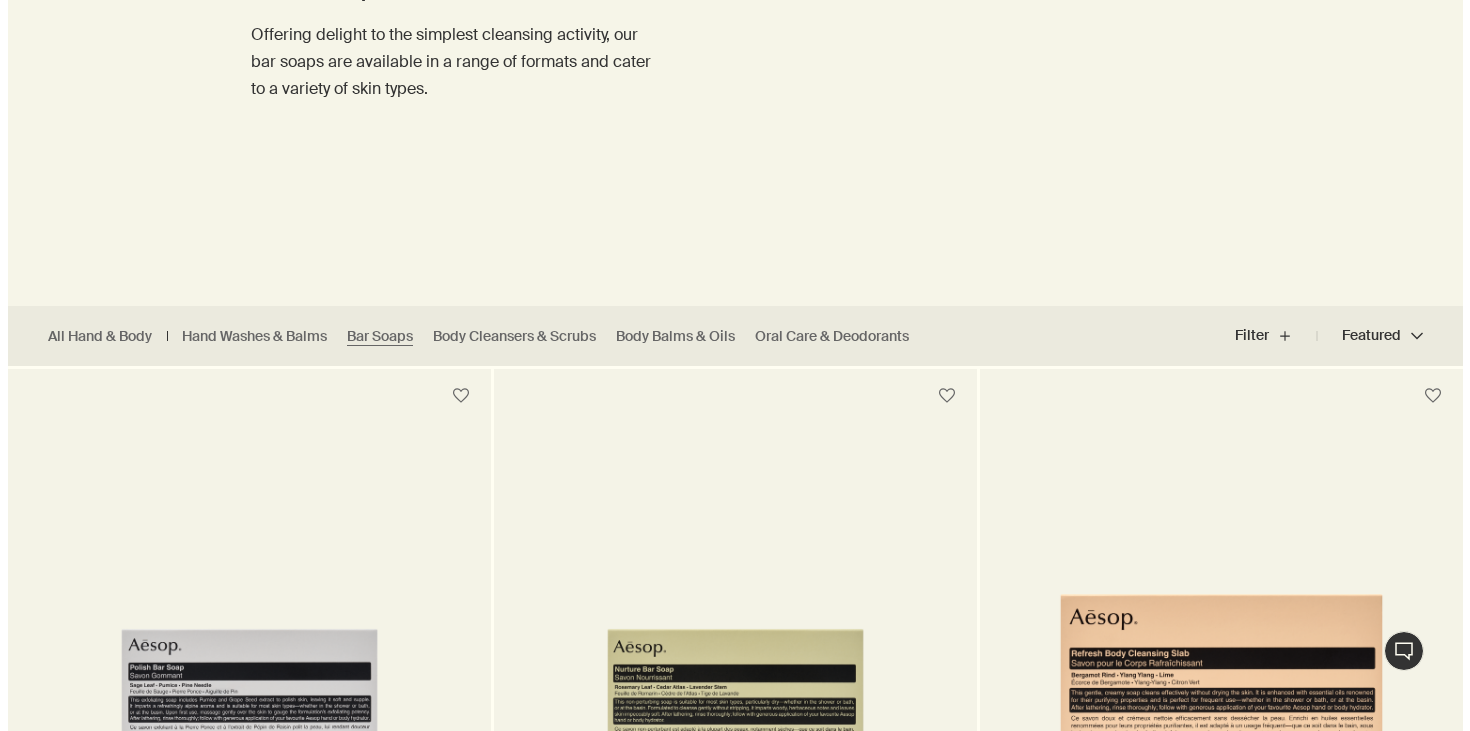 scroll, scrollTop: 0, scrollLeft: 0, axis: both 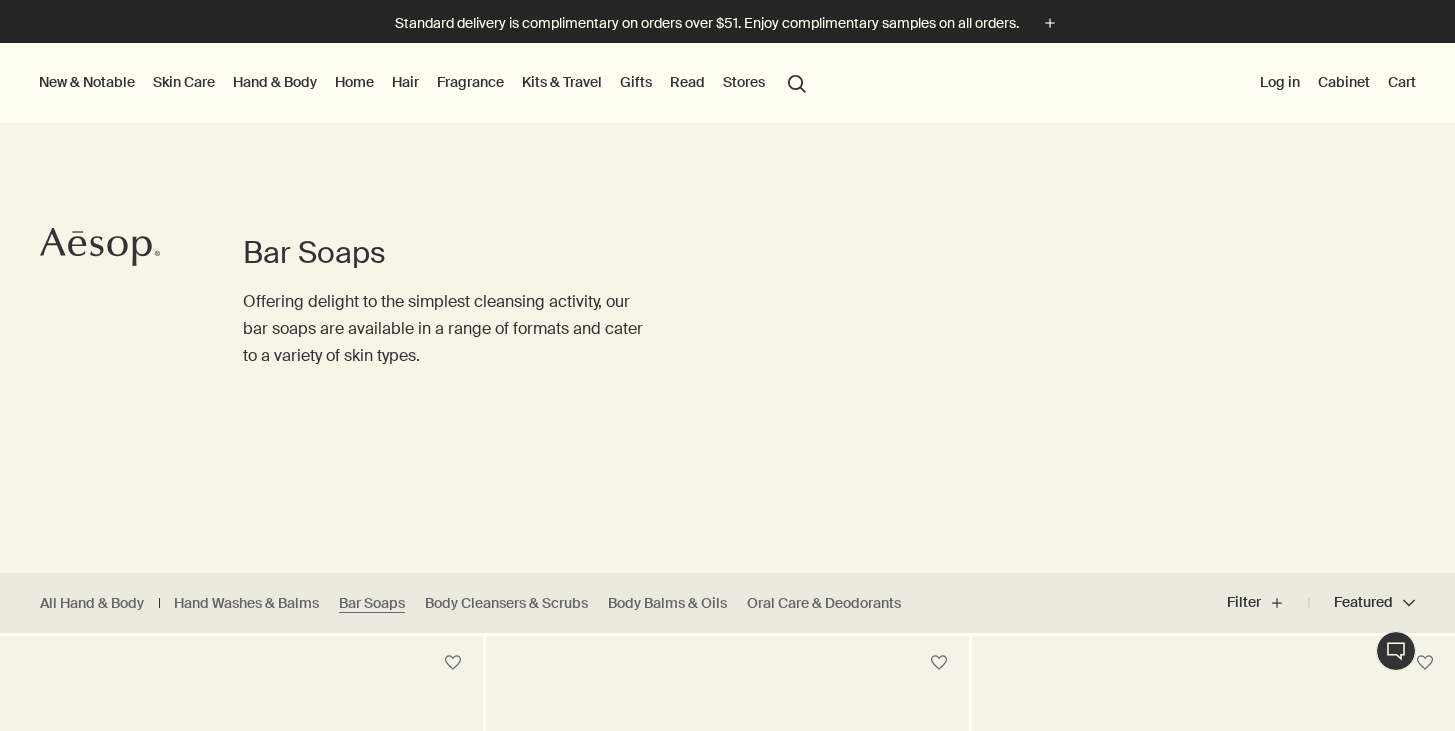 click on "Fragrance" at bounding box center [470, 82] 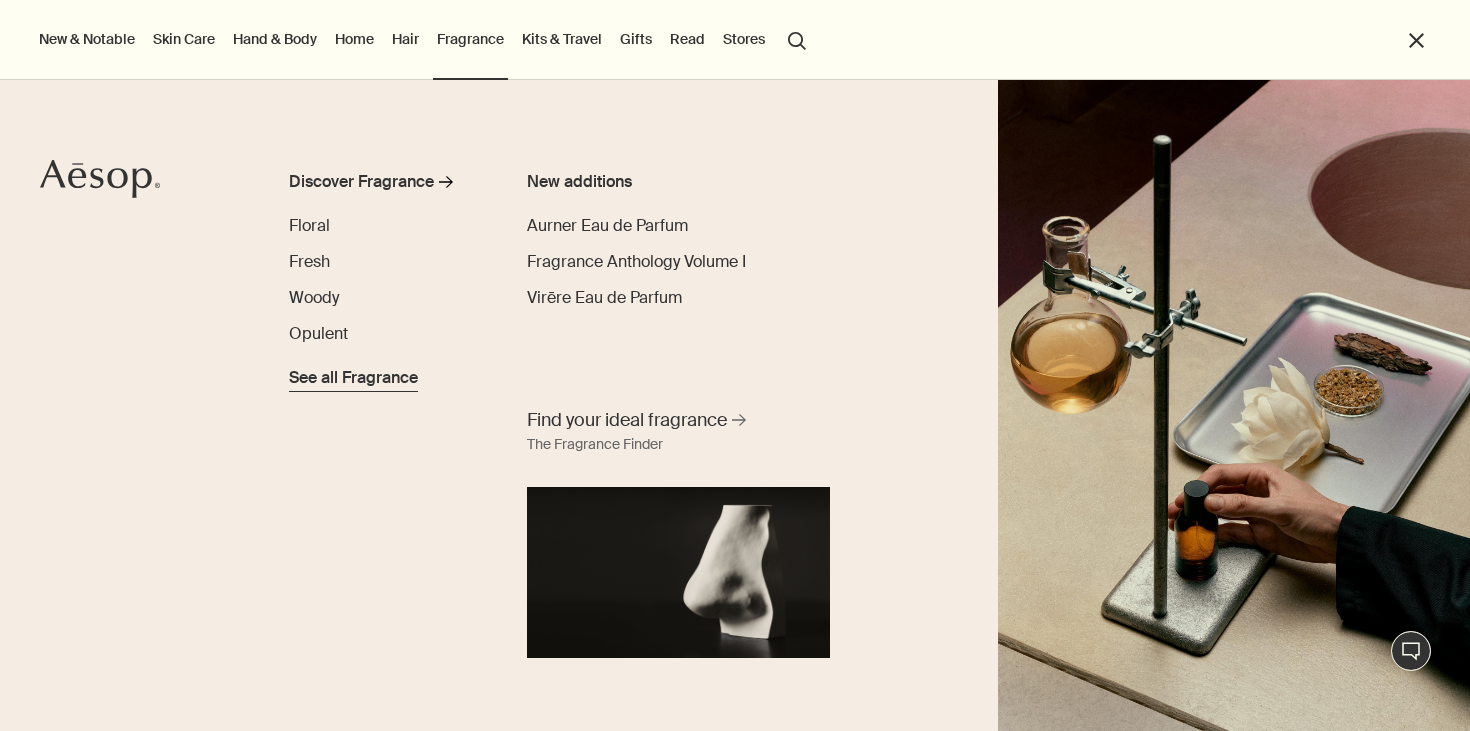 click on "See all Fragrance" at bounding box center [353, 378] 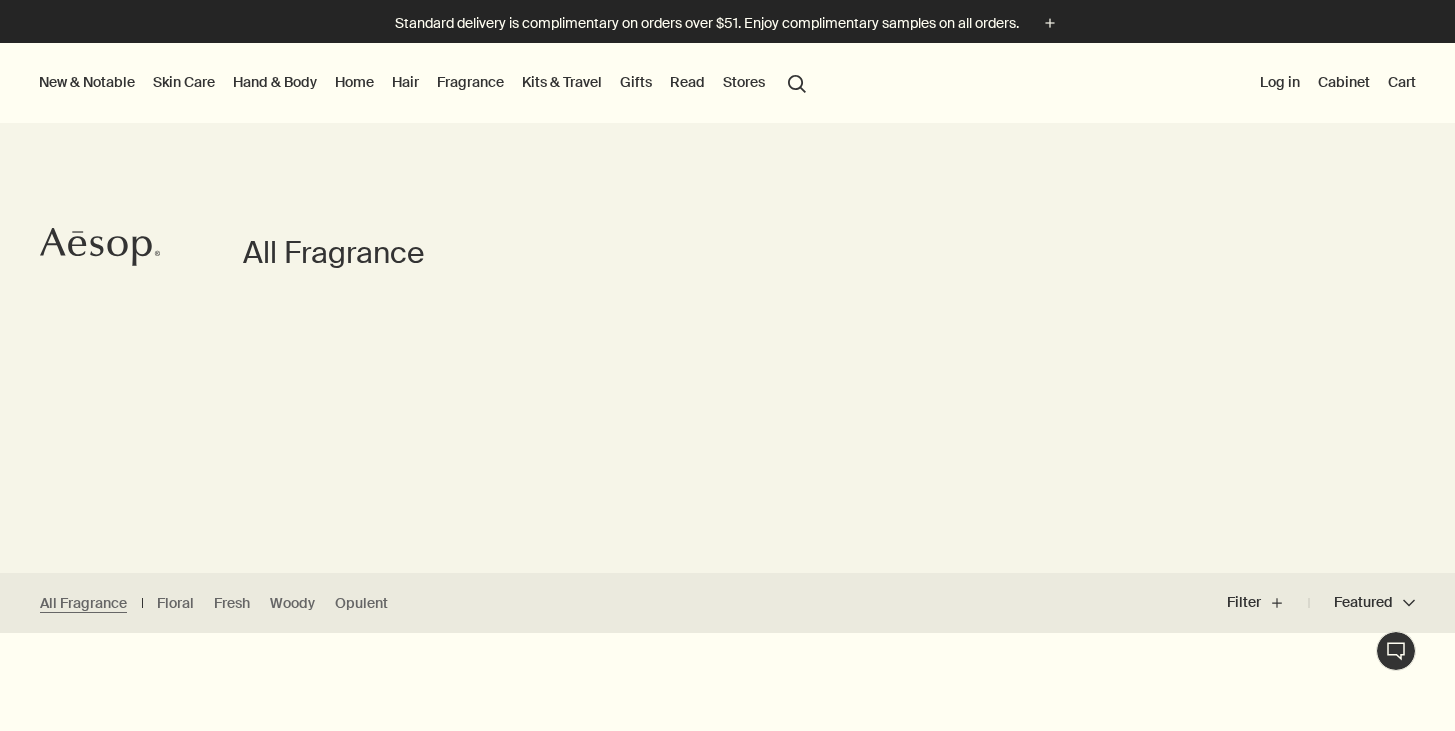 scroll, scrollTop: 174, scrollLeft: 0, axis: vertical 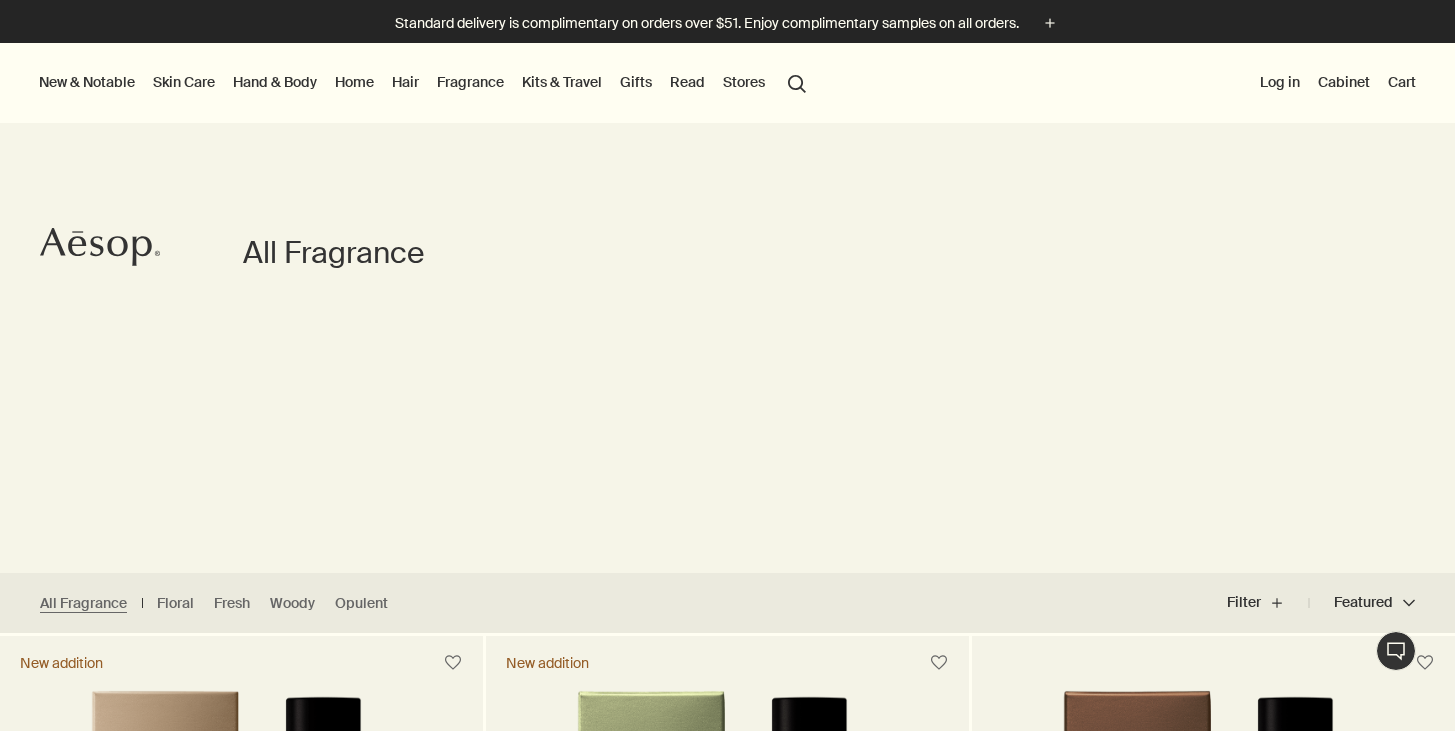 click on "Home" at bounding box center [354, 82] 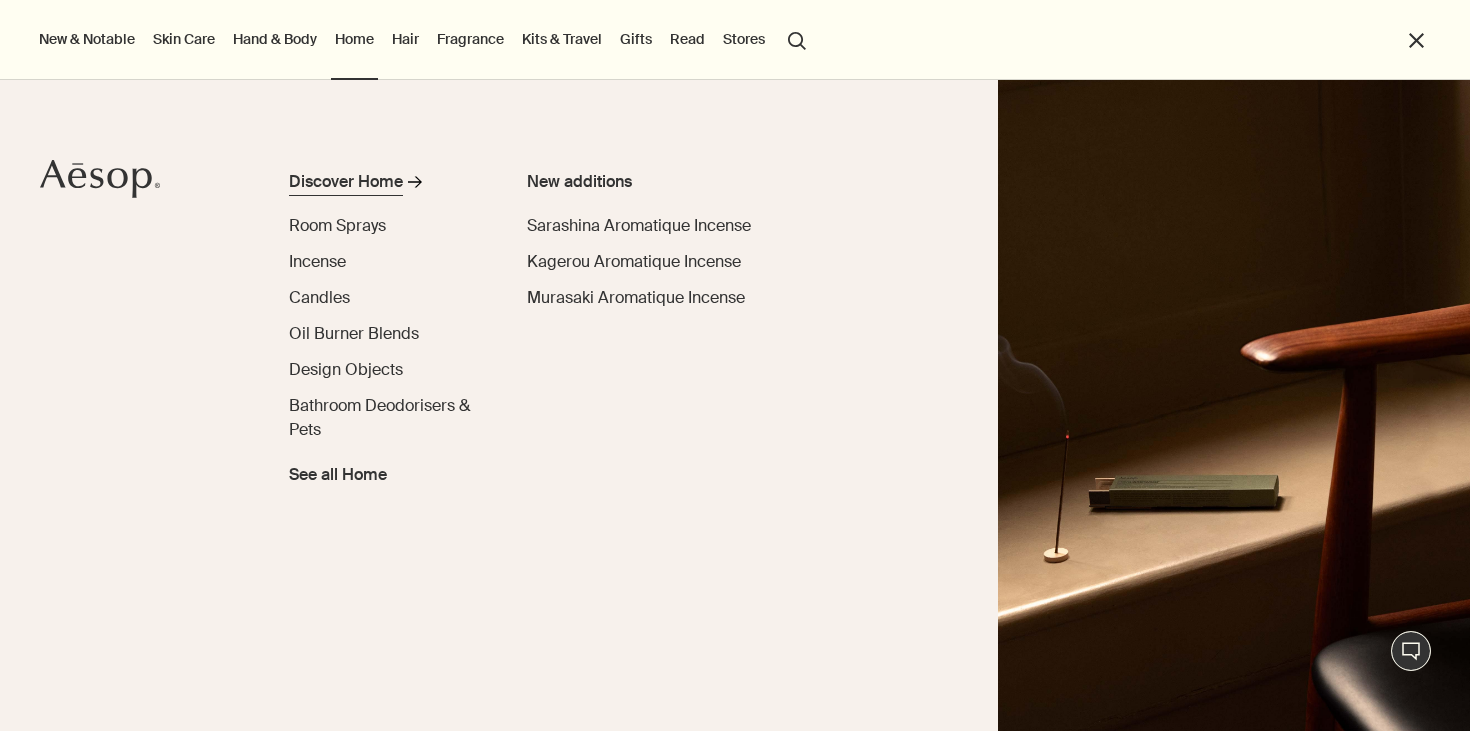 click on "Discover Home" at bounding box center [346, 182] 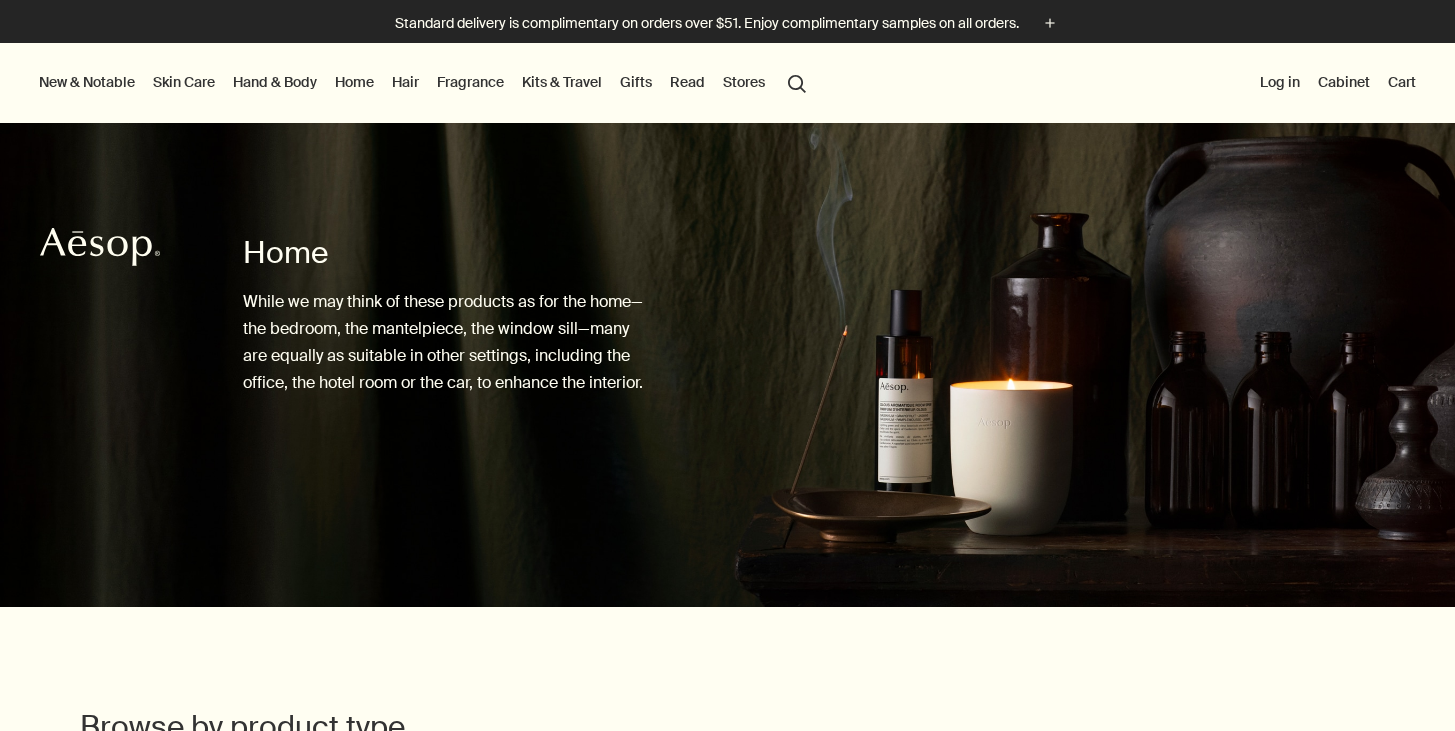 scroll, scrollTop: 0, scrollLeft: 0, axis: both 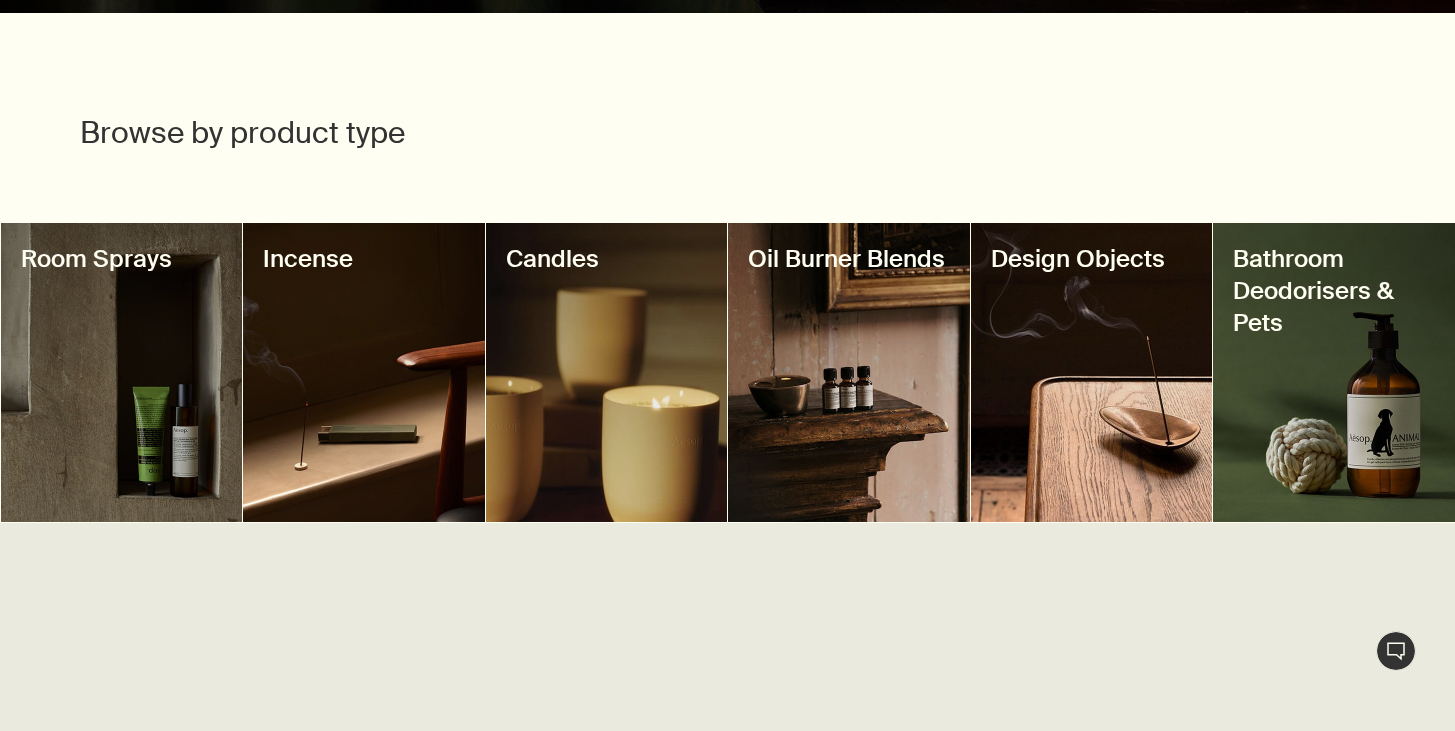 click on "Browse by product type" at bounding box center (727, 88) 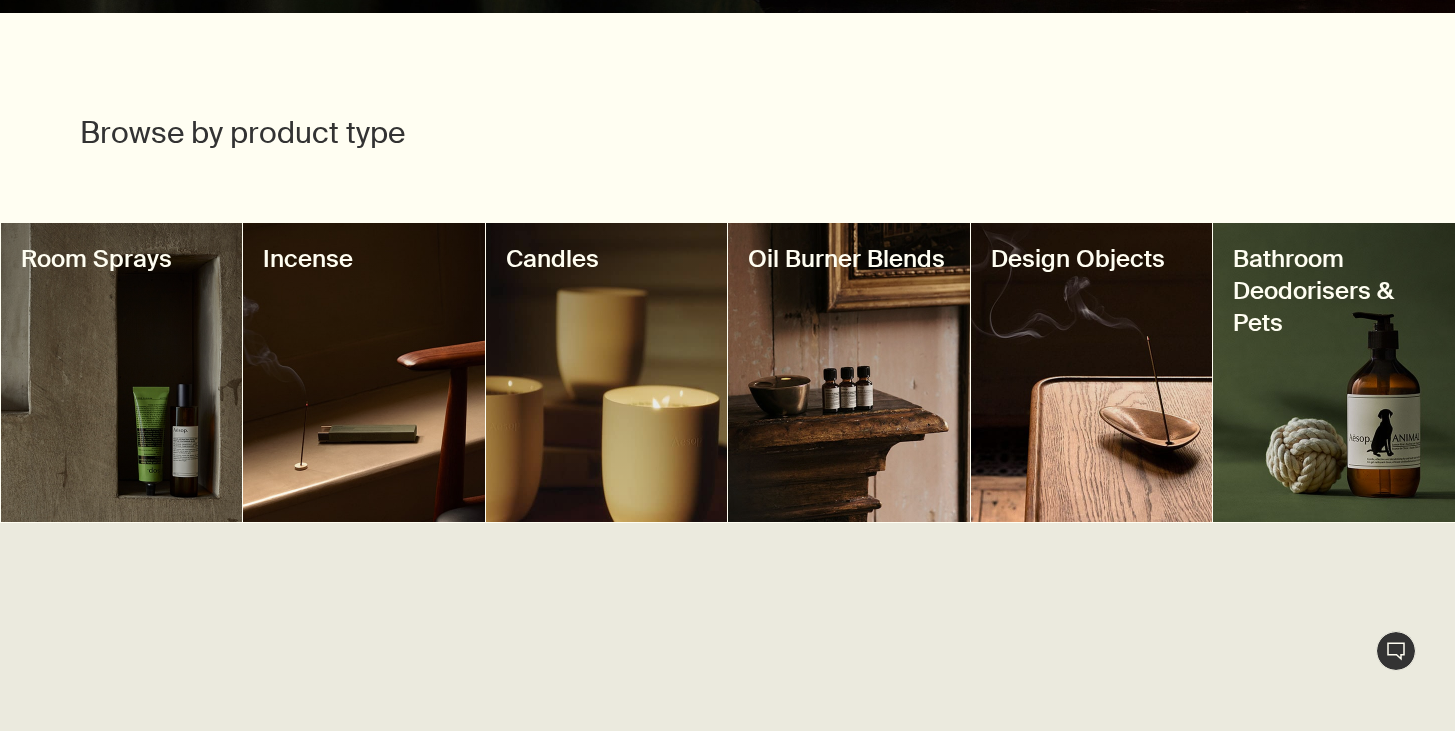 click on "Browse by product type" at bounding box center [727, 88] 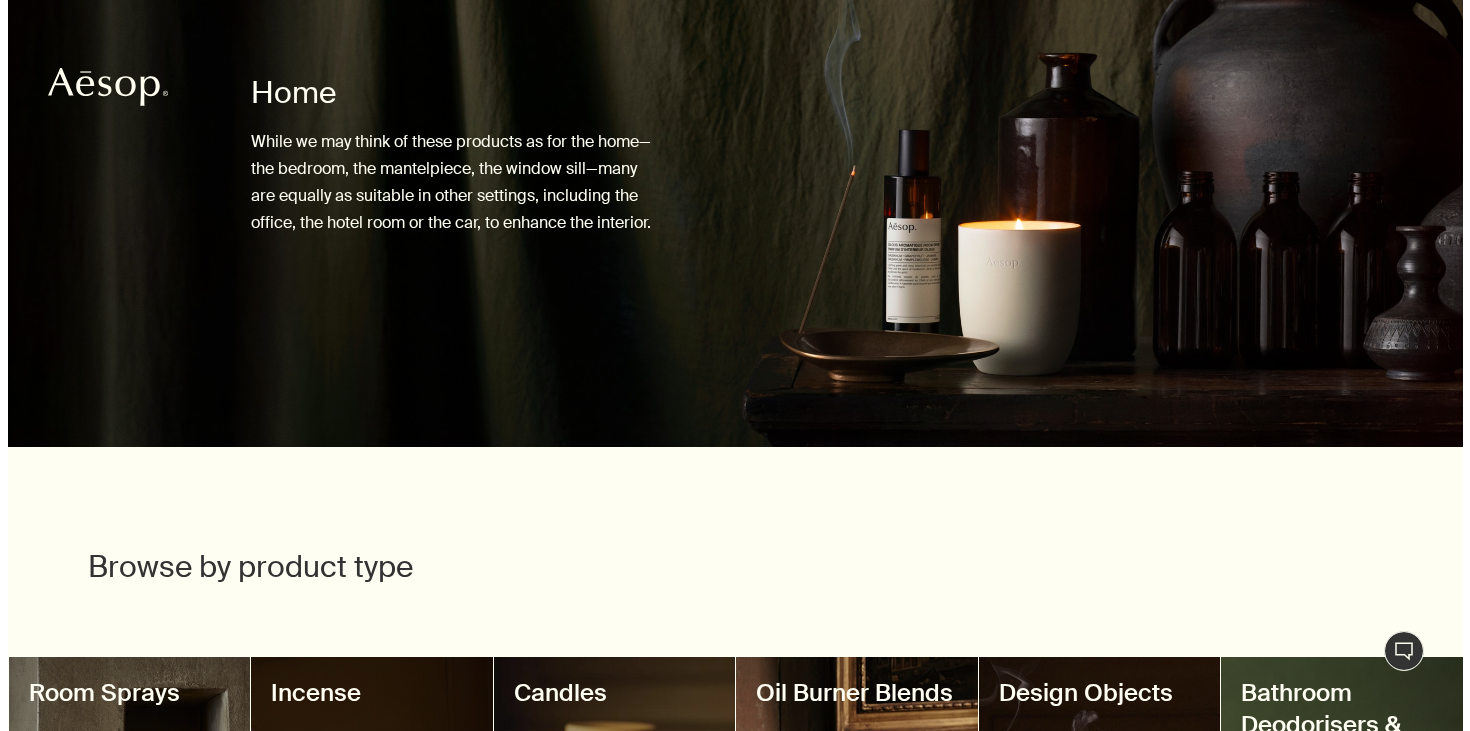 scroll, scrollTop: 0, scrollLeft: 0, axis: both 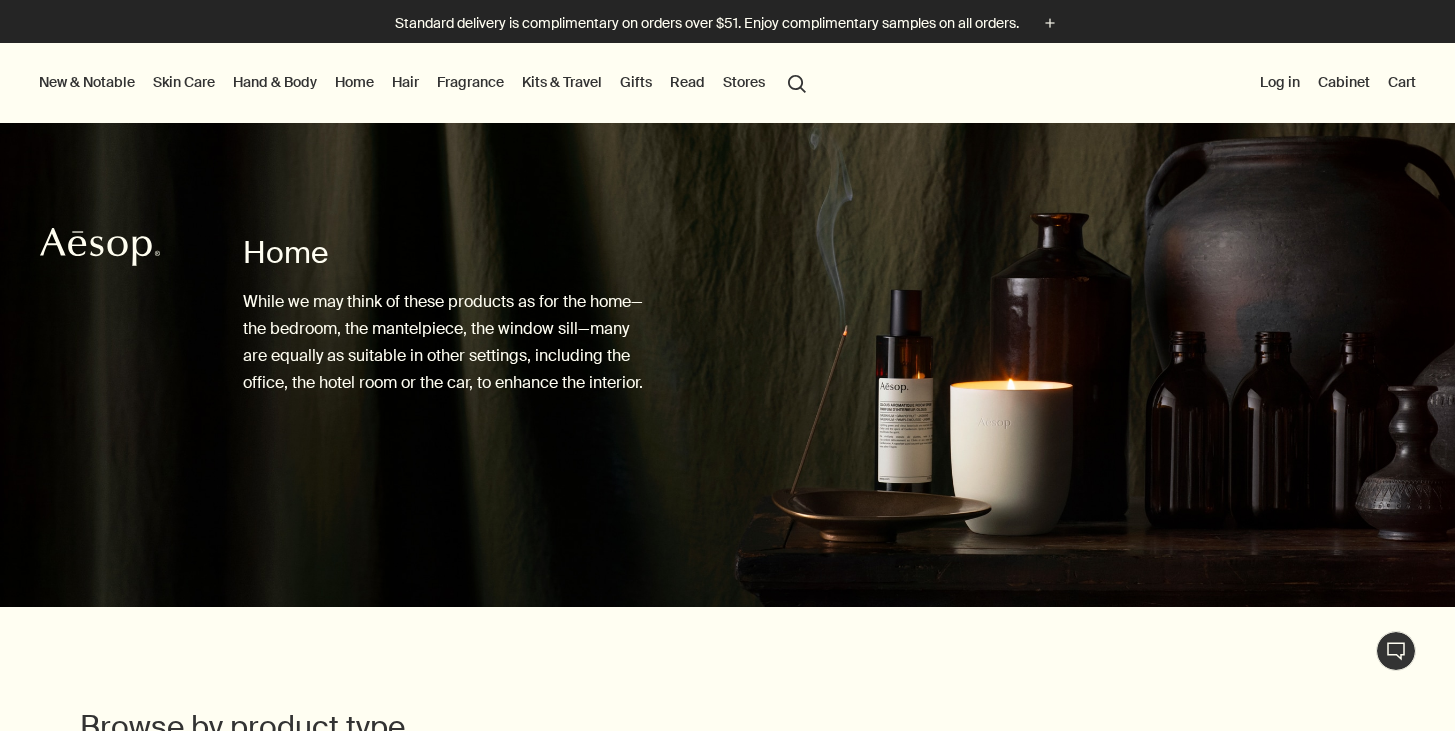 click on "Kits & Travel" at bounding box center [562, 82] 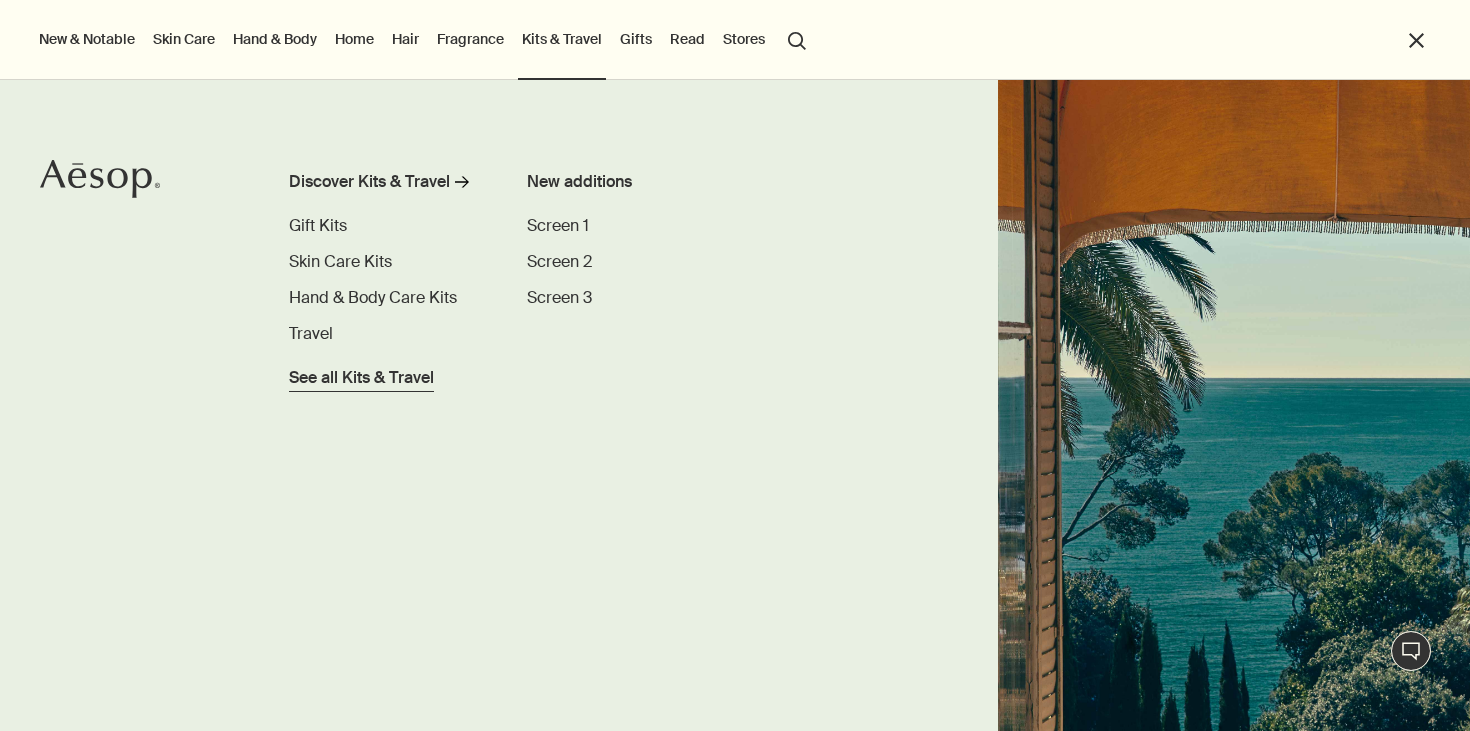 click on "See all Kits & Travel" at bounding box center [361, 378] 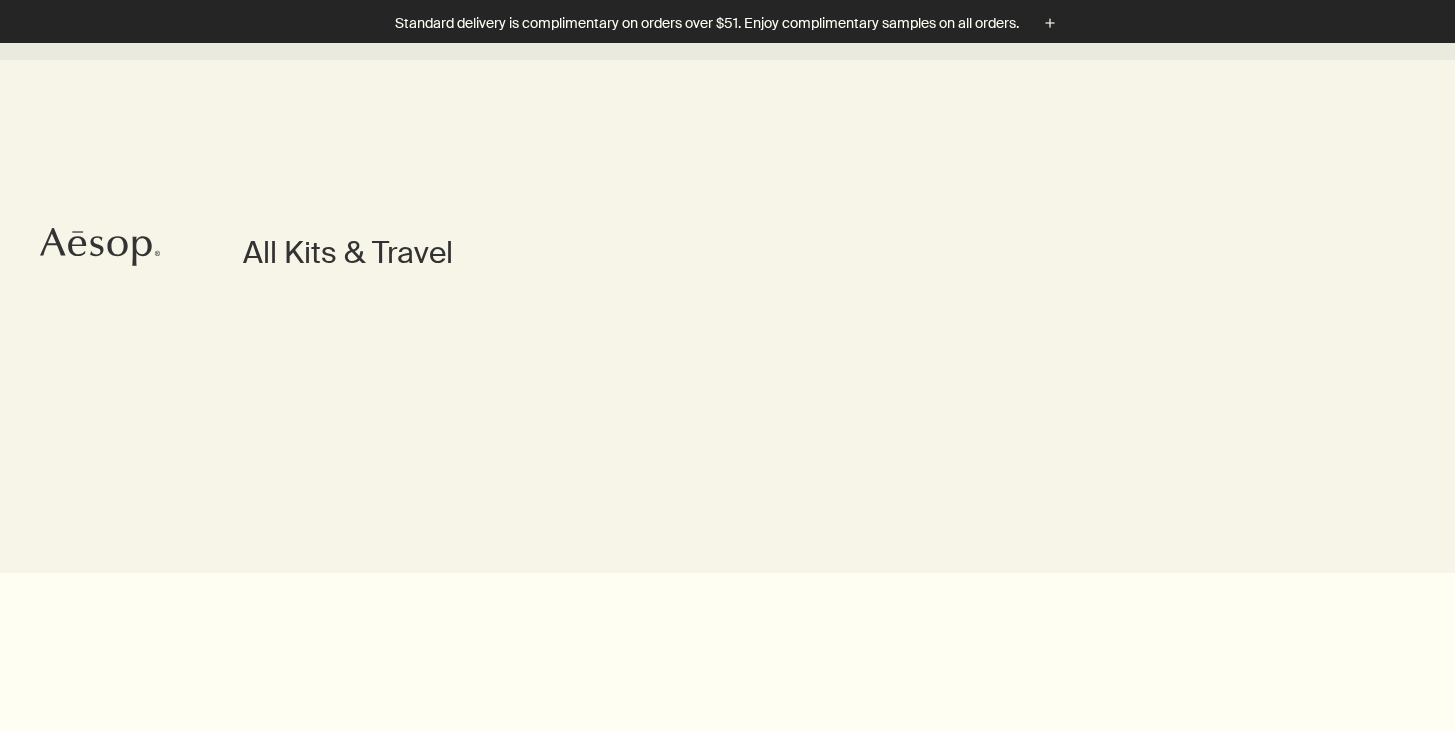 scroll, scrollTop: 622, scrollLeft: 0, axis: vertical 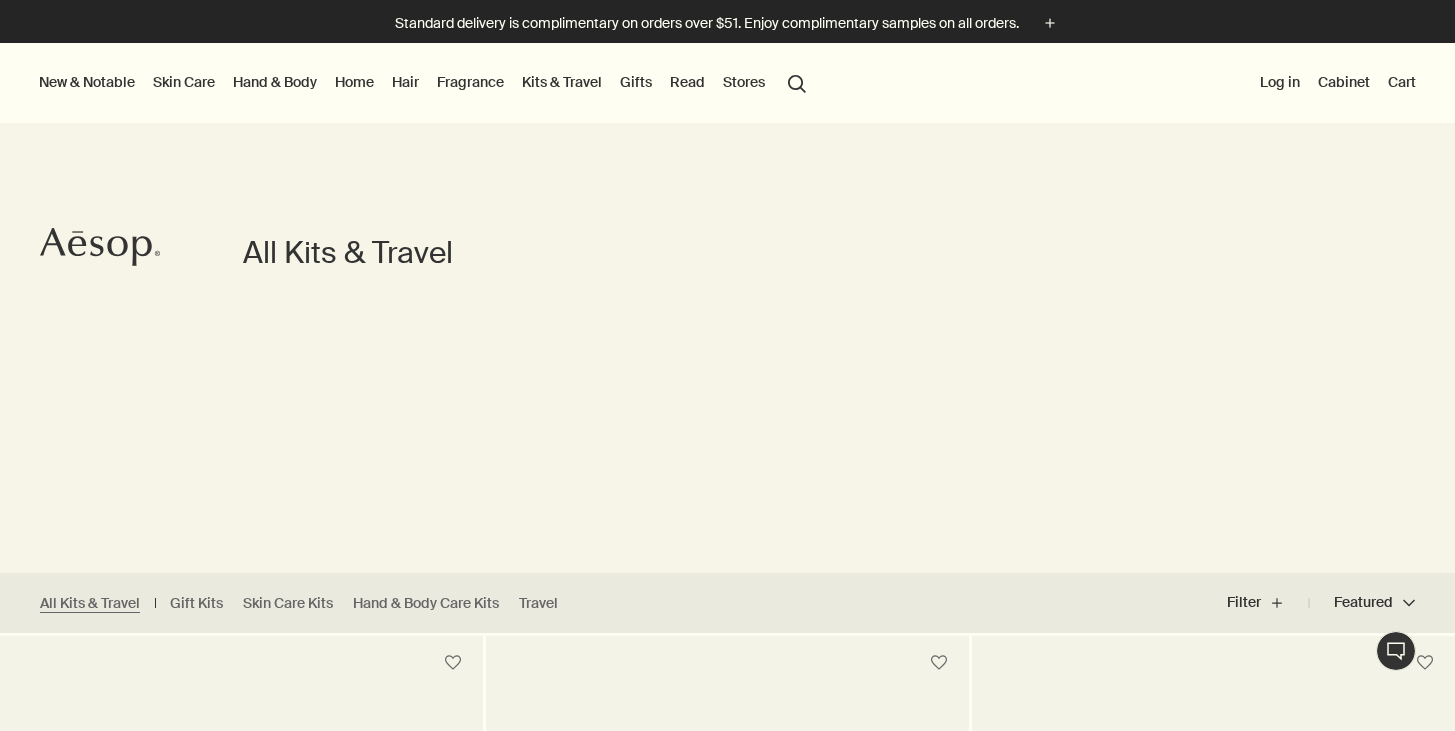 click on "Hair" at bounding box center (405, 82) 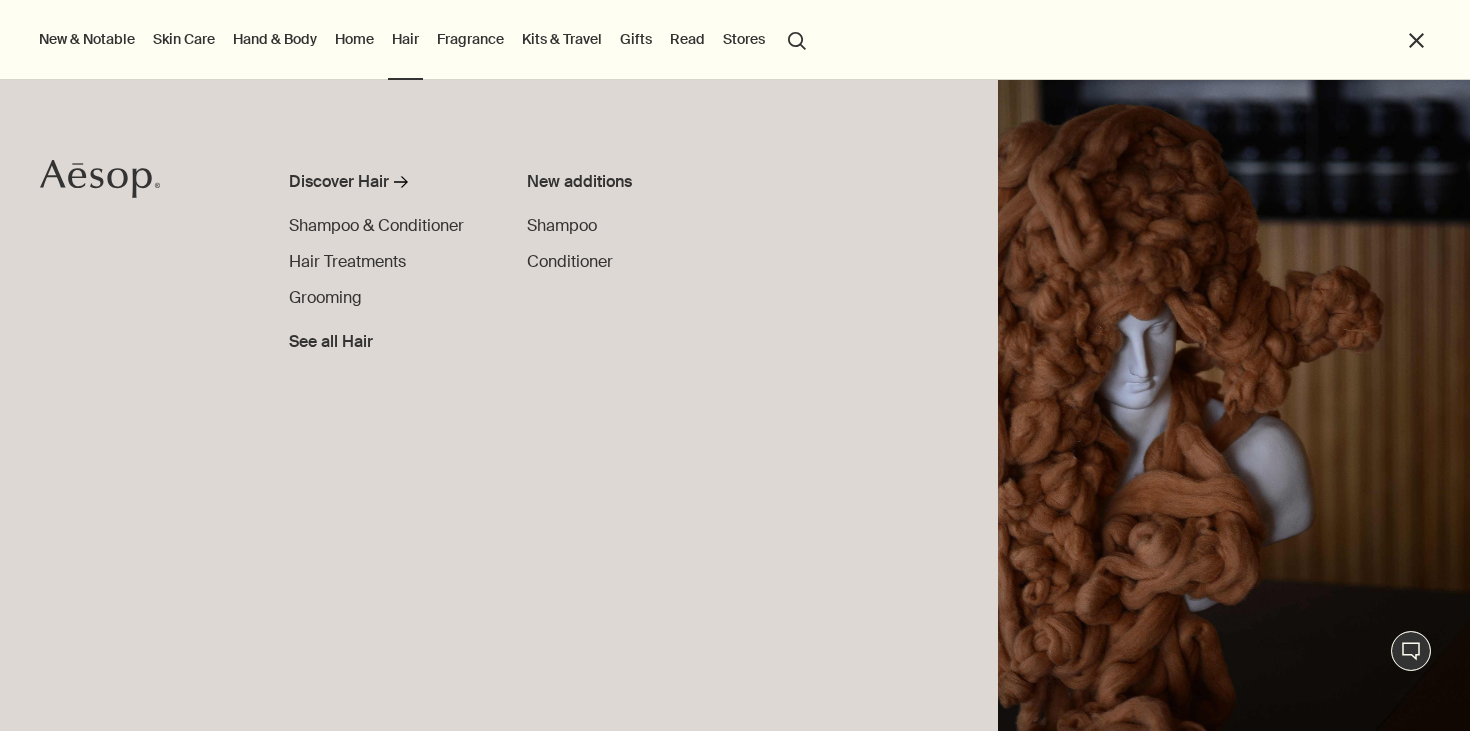 click on "Skin Care" at bounding box center [184, 39] 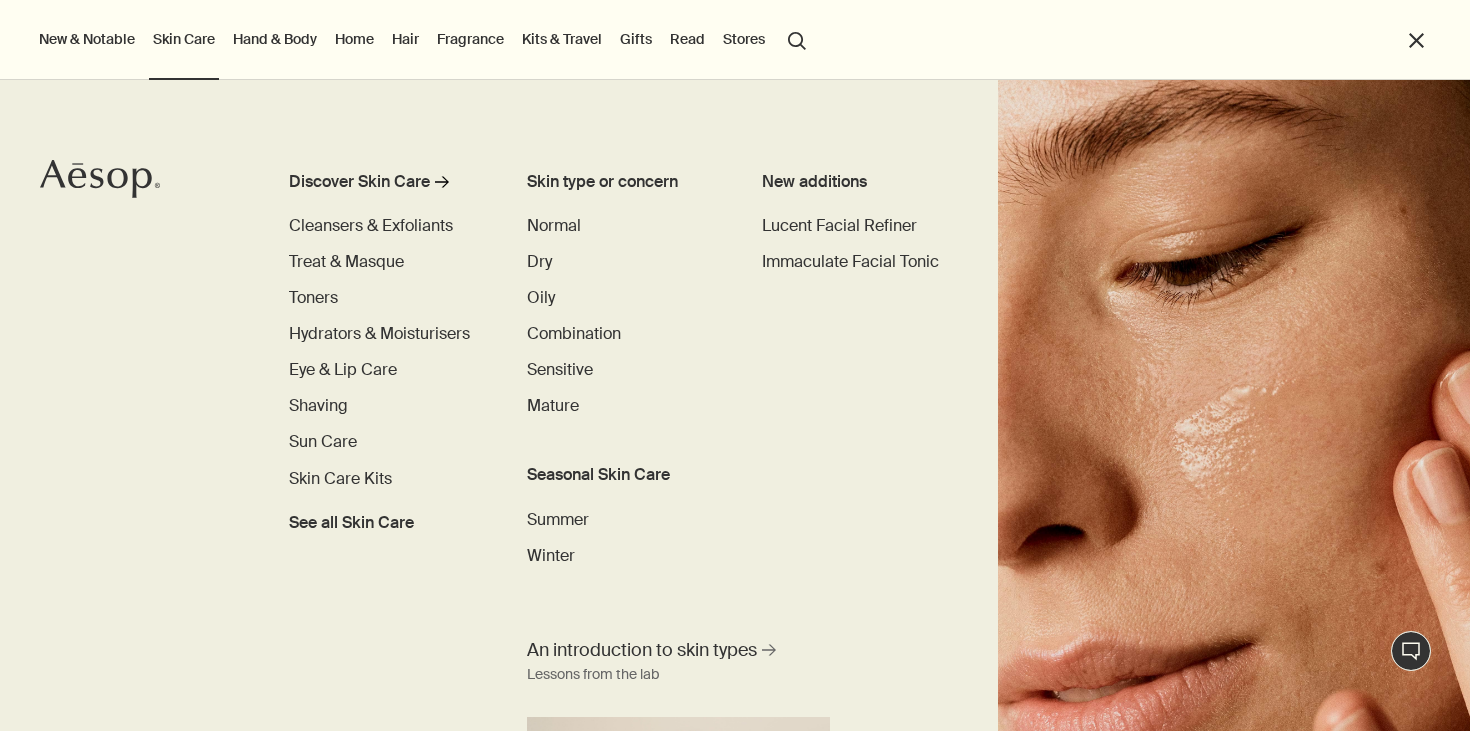 click on "Discover [MEDICAL_DATA]   rightArrow Cleansers & Exfoliants Treat & Masque Toners Hydrators & Moisturisers Eye & Lip Care Shaving Sun Care [MEDICAL_DATA] Kits See all [MEDICAL_DATA] Skin type or concern Normal Dry Oily Combination Sensitive Mature Seasonal [MEDICAL_DATA] Summer Winter New additions Lucent Facial Refiner Immaculate Facial Tonic An introduction to skin types   rightArrow Lessons from the lab" at bounding box center [735, 405] 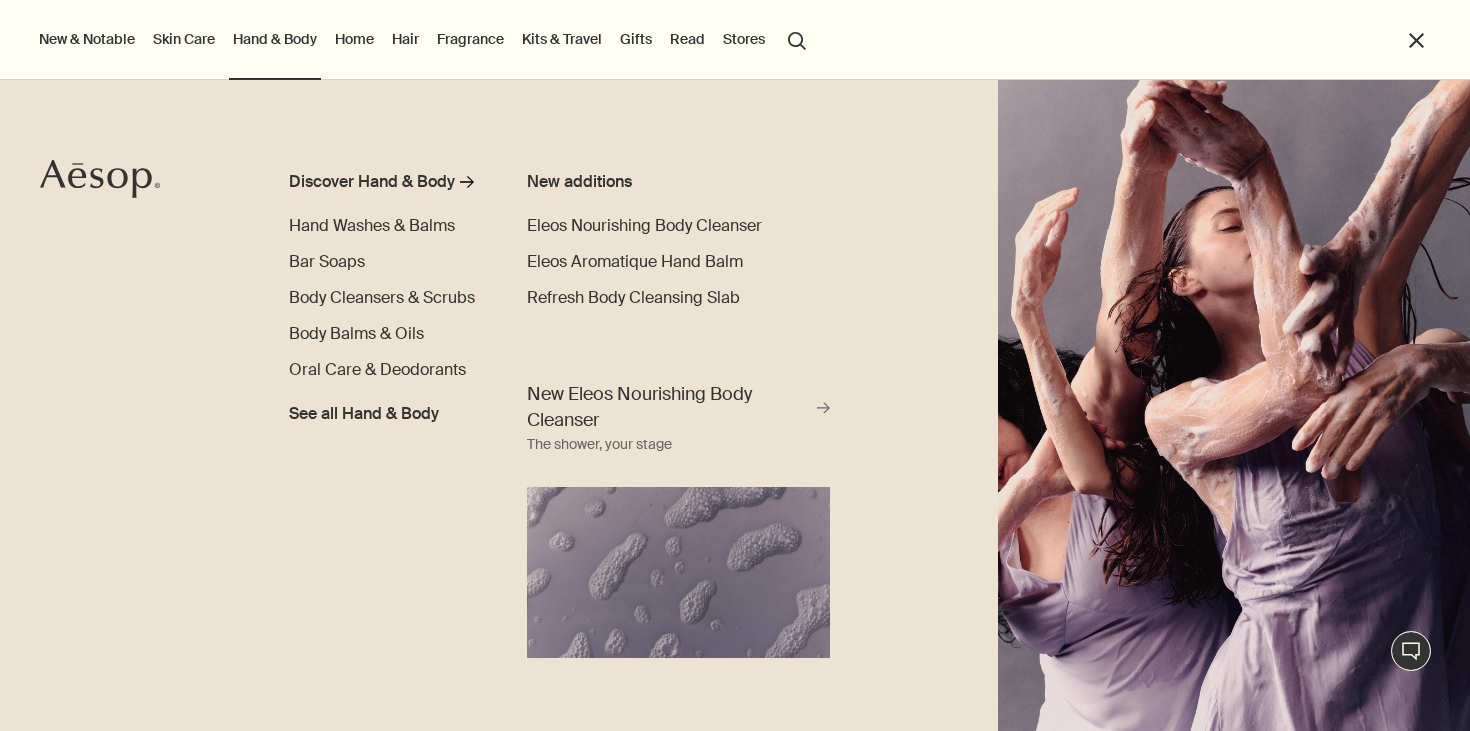 click on "Home" at bounding box center (354, 39) 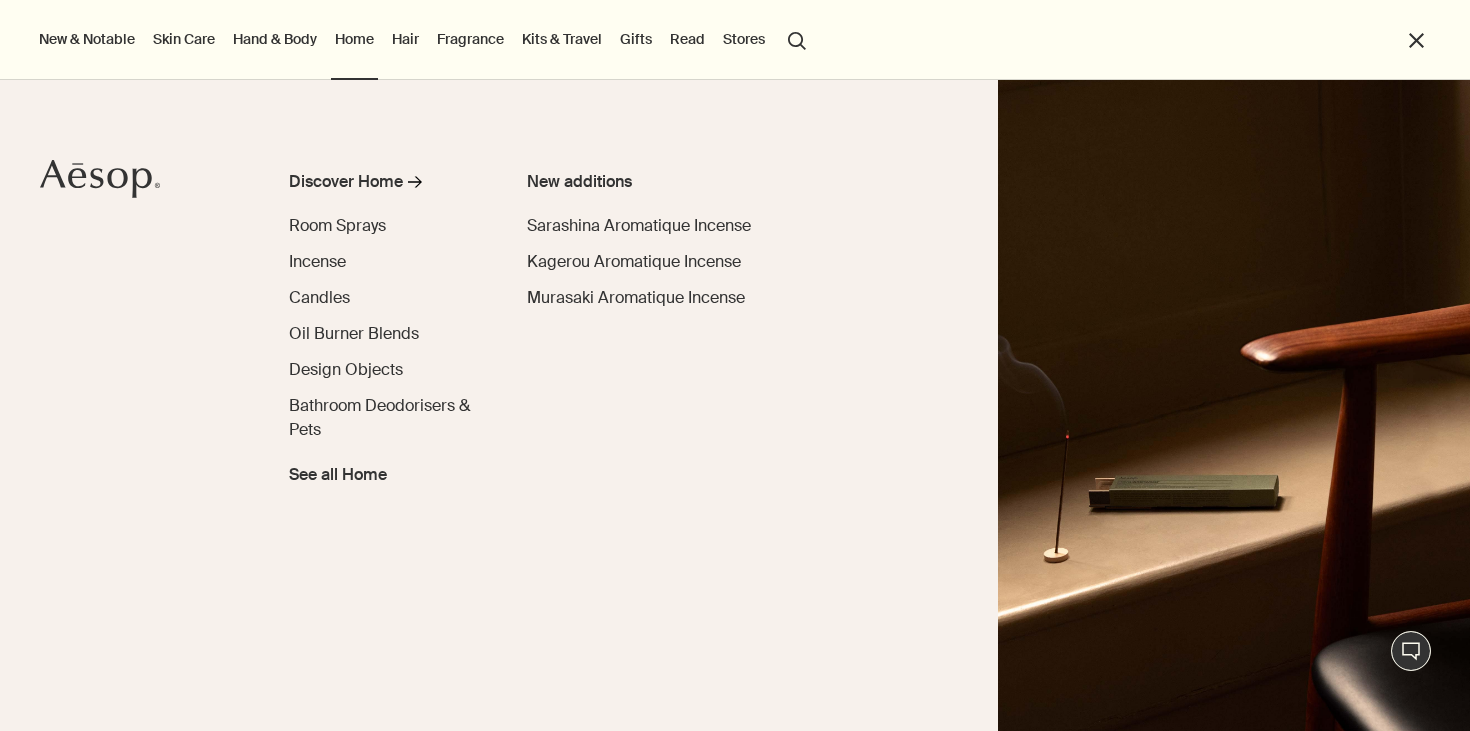 click on "Hair" at bounding box center (405, 39) 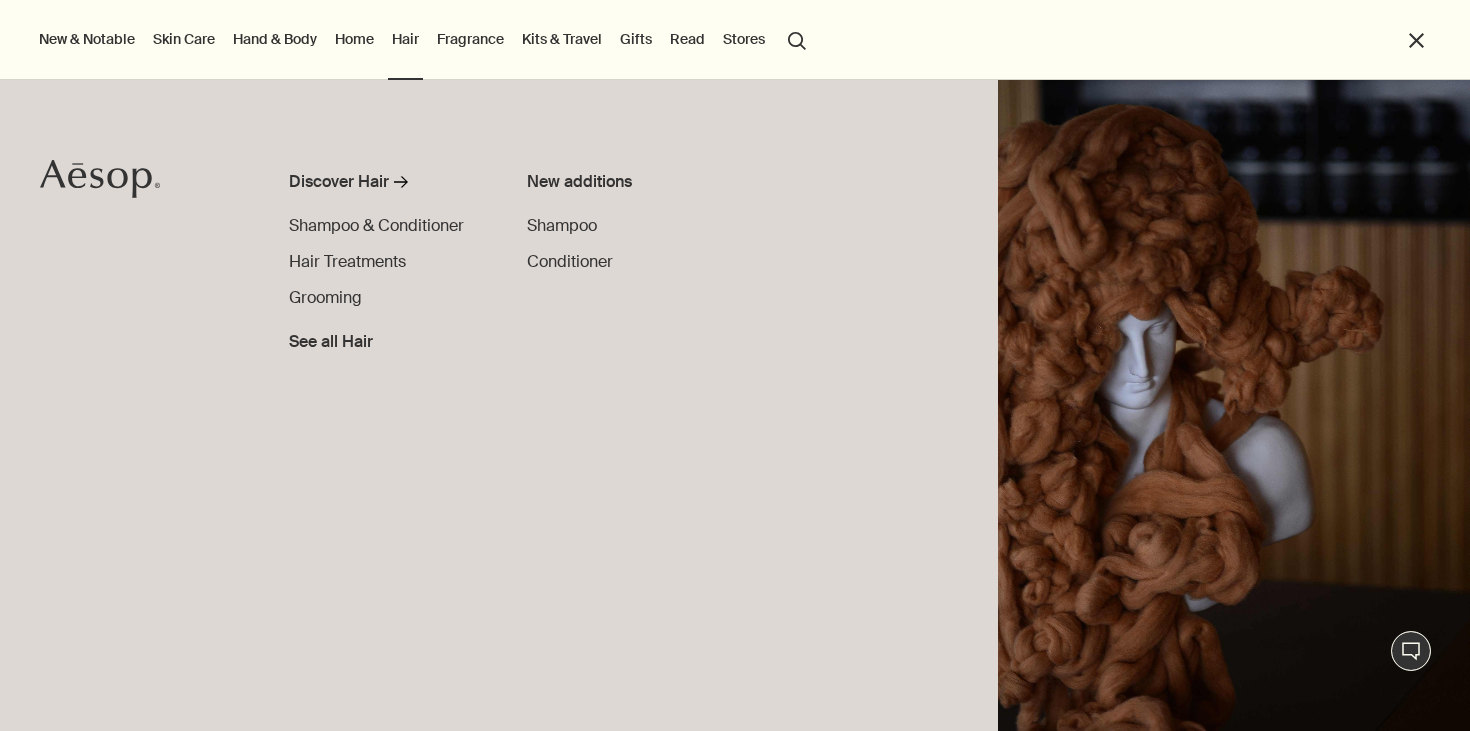 click on "Fragrance" at bounding box center [470, 39] 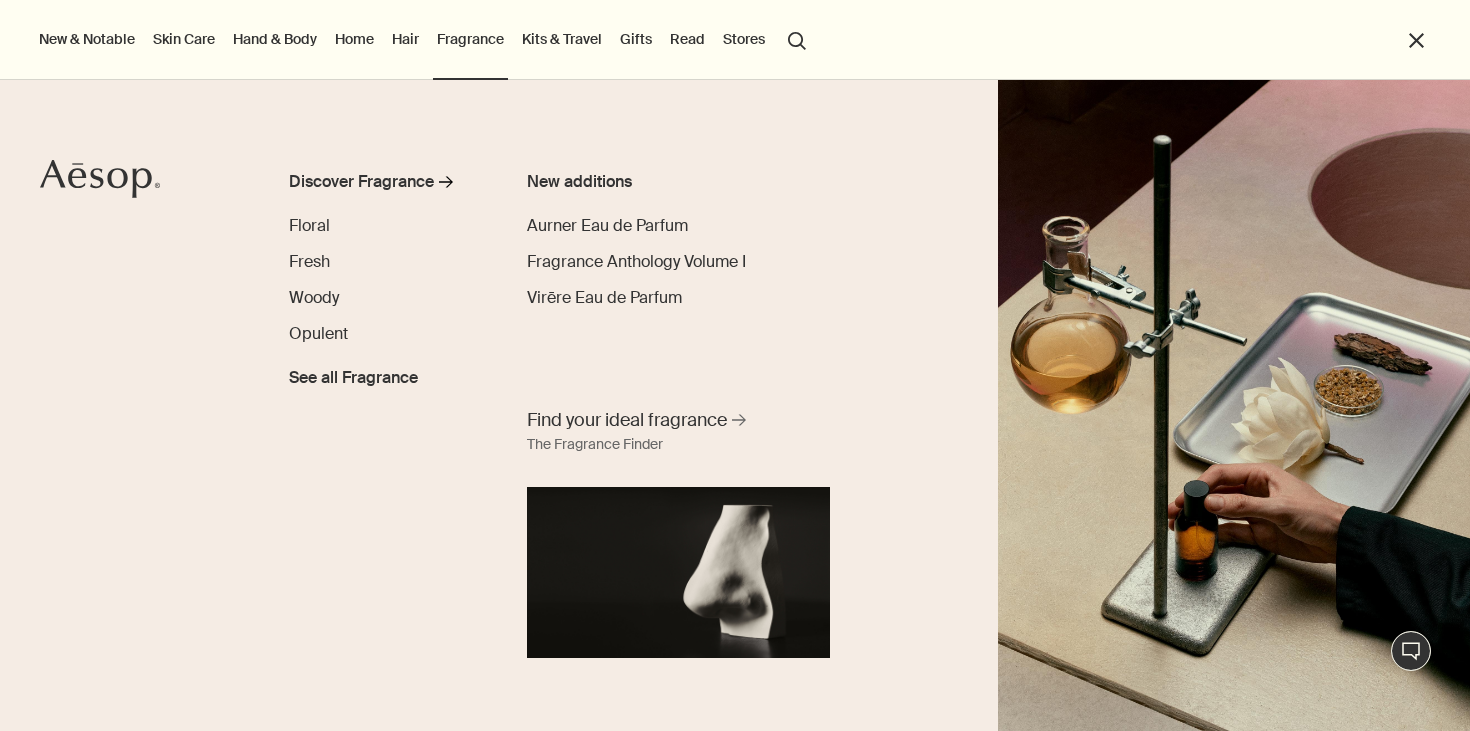 click on "Kits & Travel" at bounding box center [562, 39] 